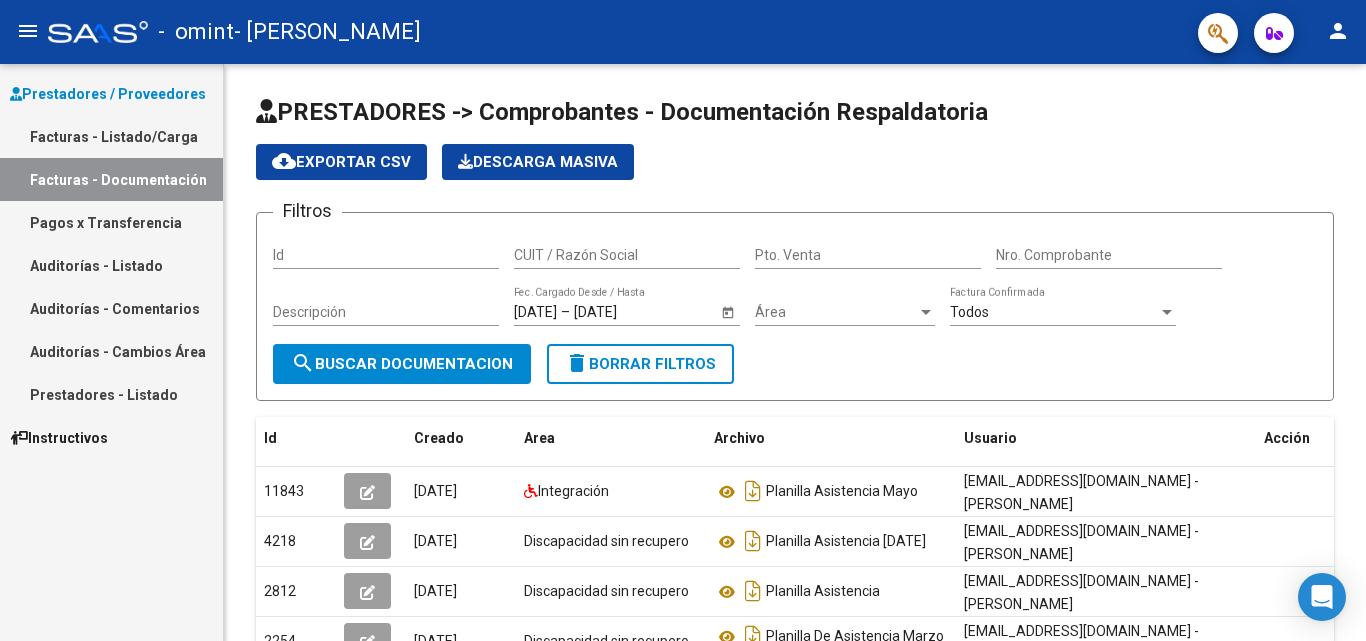 scroll, scrollTop: 0, scrollLeft: 0, axis: both 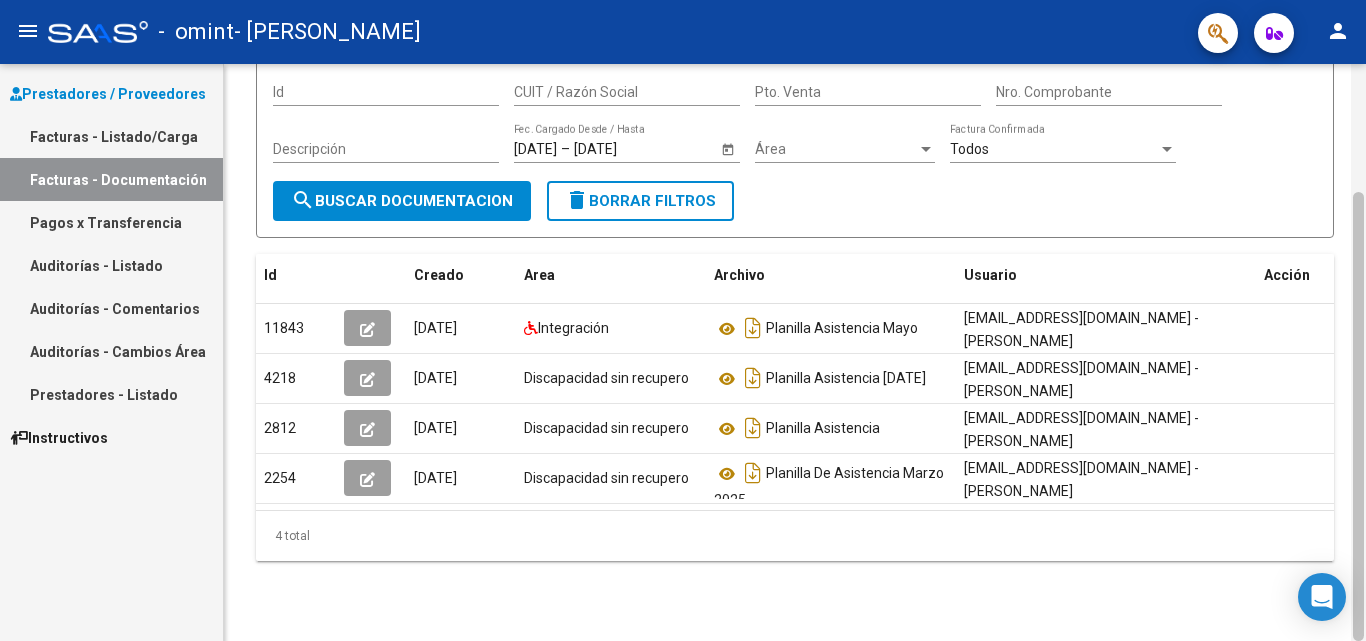 drag, startPoint x: 1352, startPoint y: 290, endPoint x: 1354, endPoint y: 307, distance: 17.117243 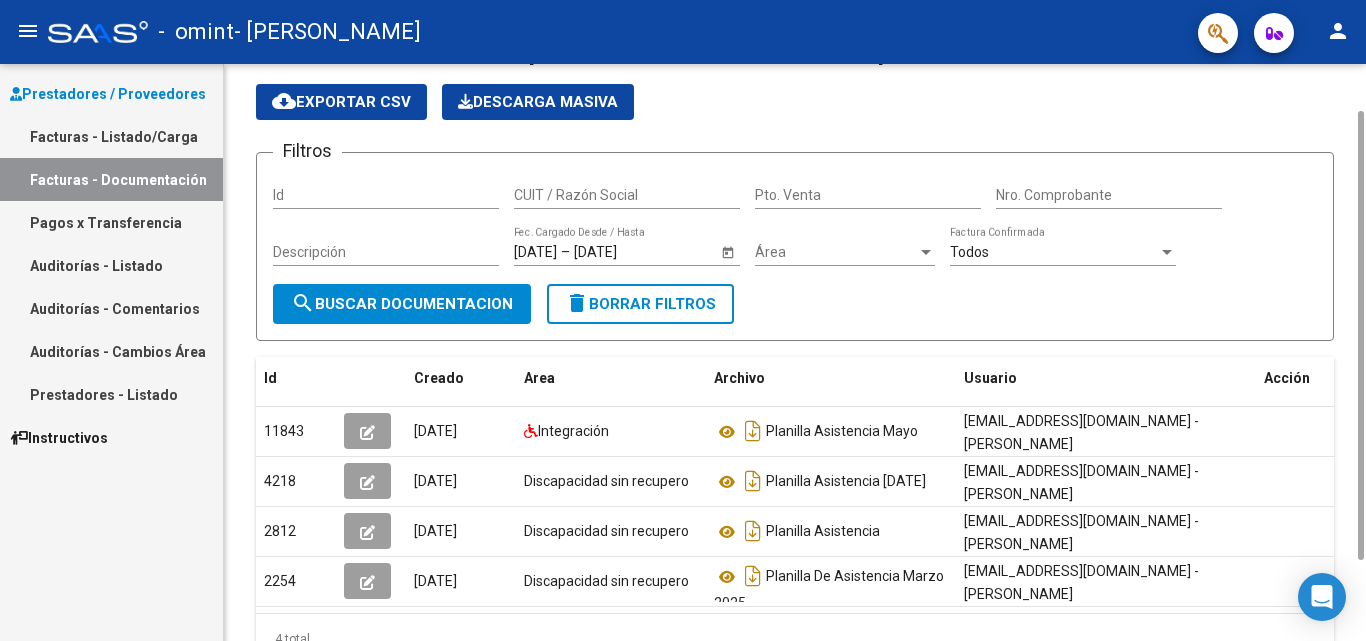 scroll, scrollTop: 0, scrollLeft: 0, axis: both 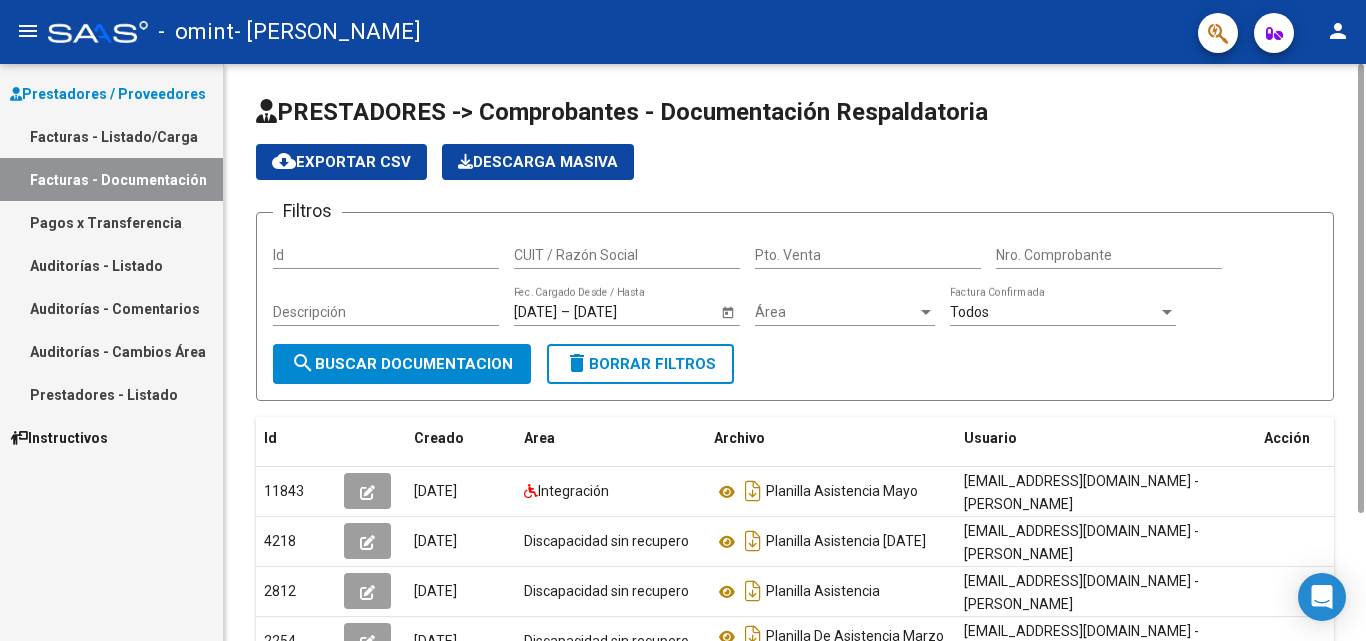 drag, startPoint x: 1356, startPoint y: 301, endPoint x: 1353, endPoint y: 41, distance: 260.0173 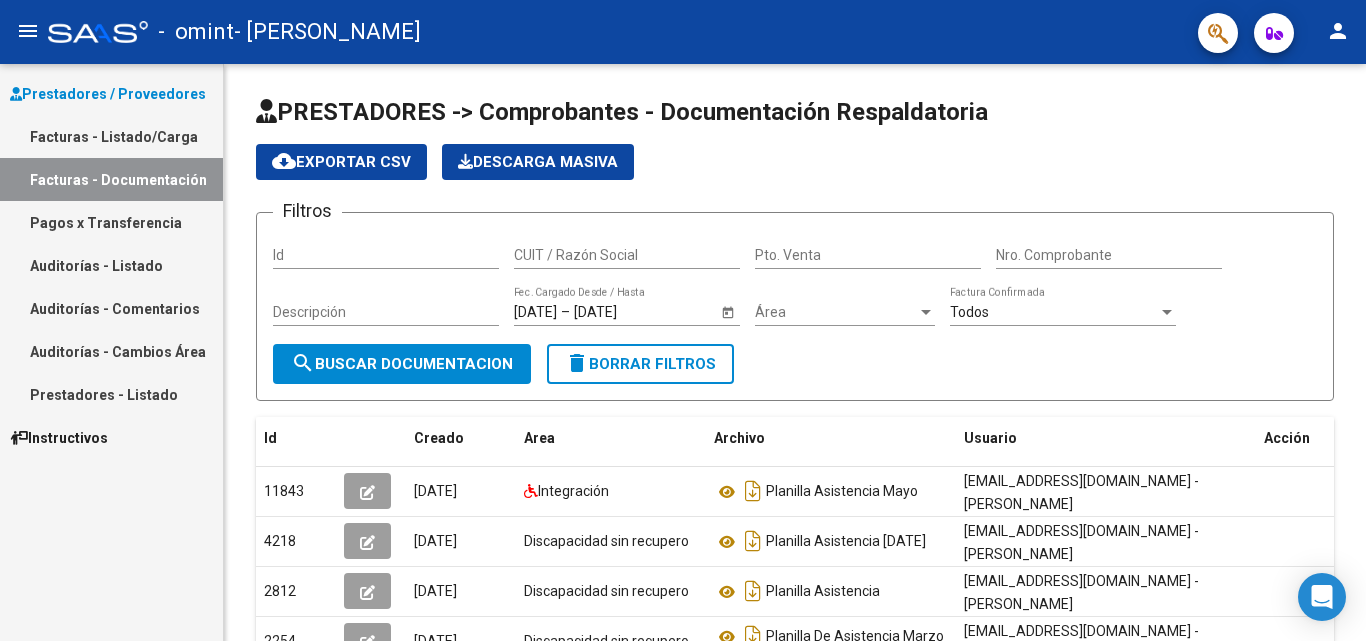 click on "Facturas - Listado/Carga" at bounding box center [111, 136] 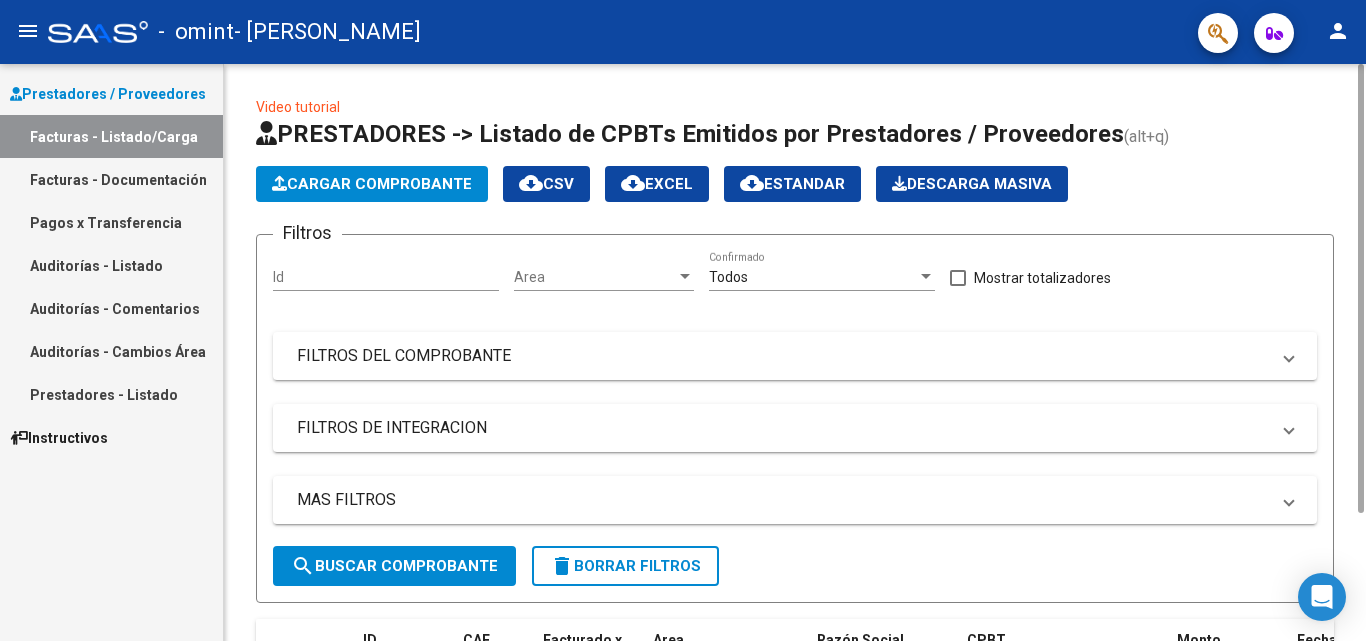 click on "Cargar Comprobante" 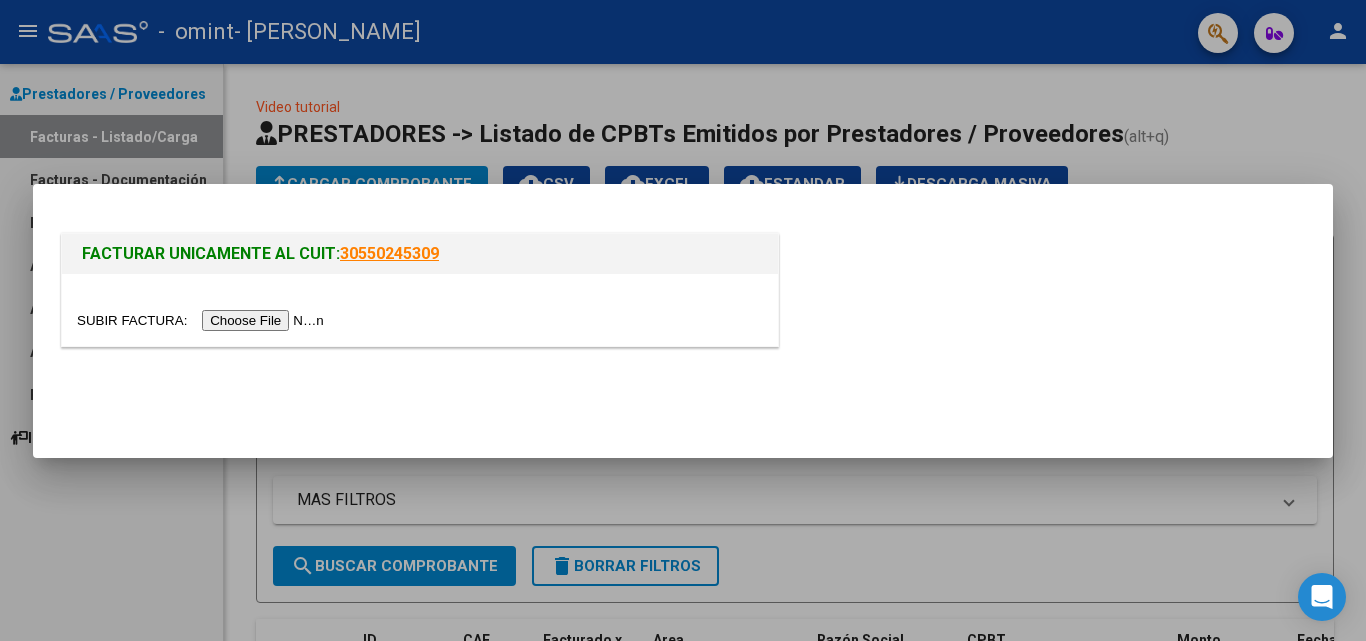 click at bounding box center (203, 320) 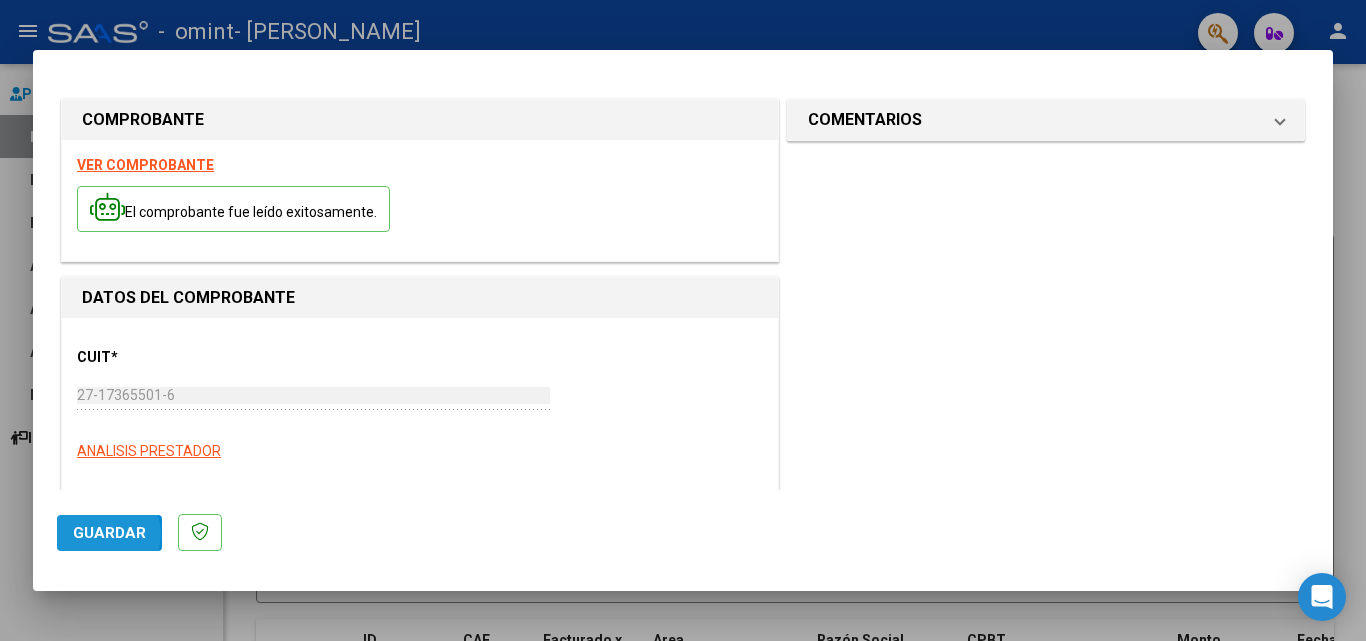 click on "Guardar" 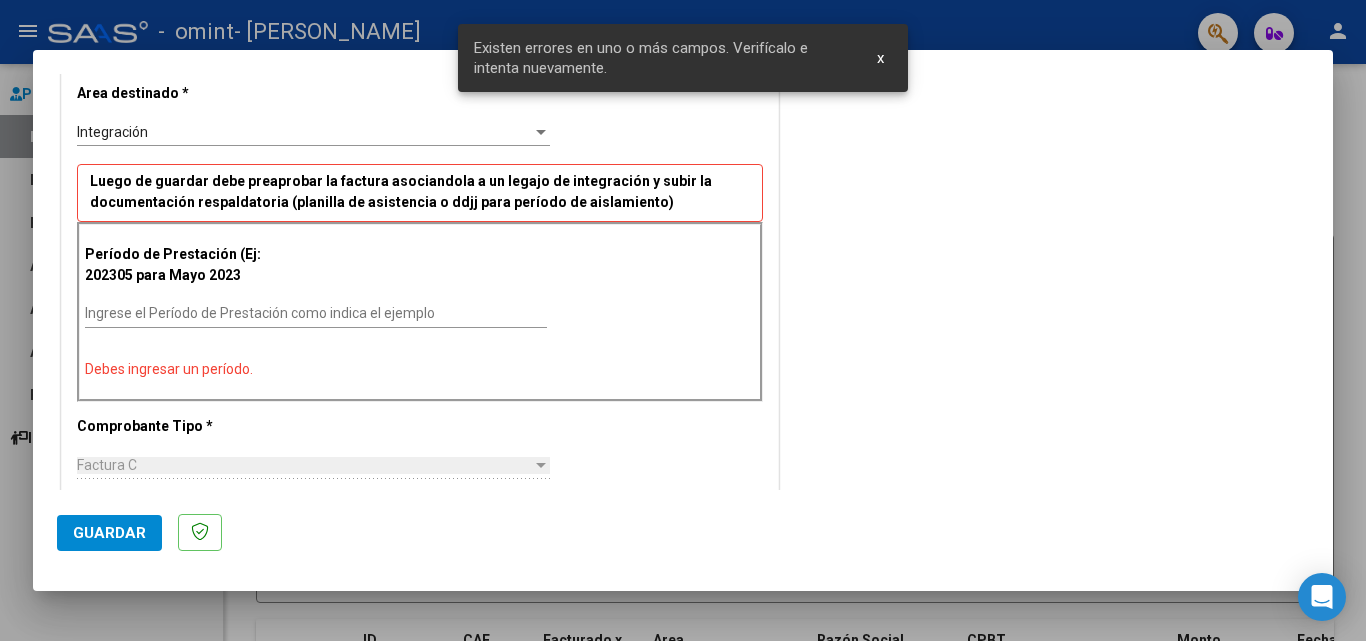 scroll, scrollTop: 419, scrollLeft: 0, axis: vertical 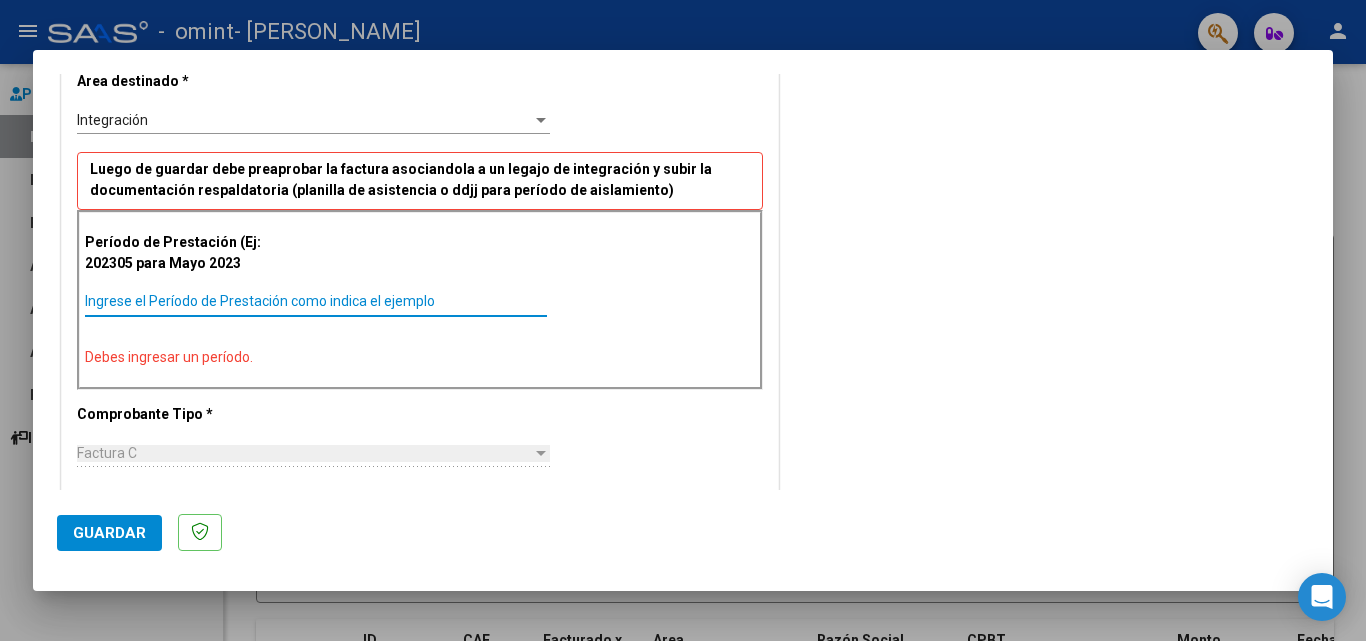 click on "Ingrese el Período de Prestación como indica el ejemplo" at bounding box center (316, 301) 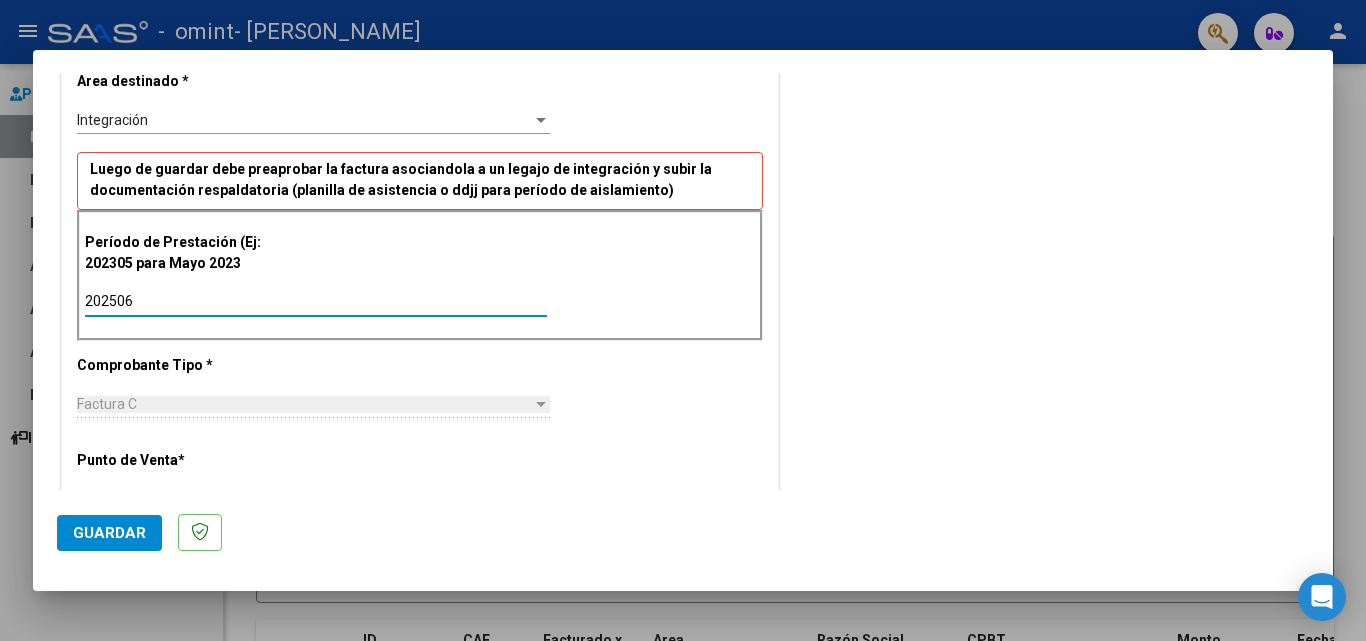 type on "202506" 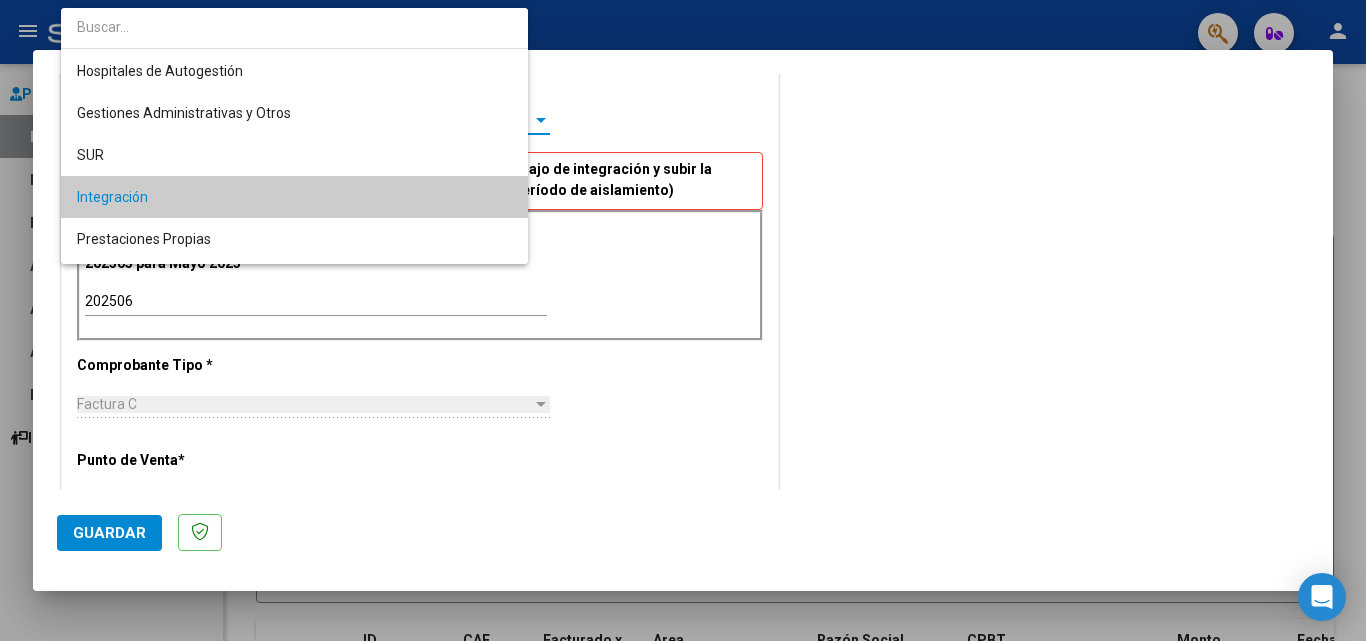 scroll, scrollTop: 77, scrollLeft: 0, axis: vertical 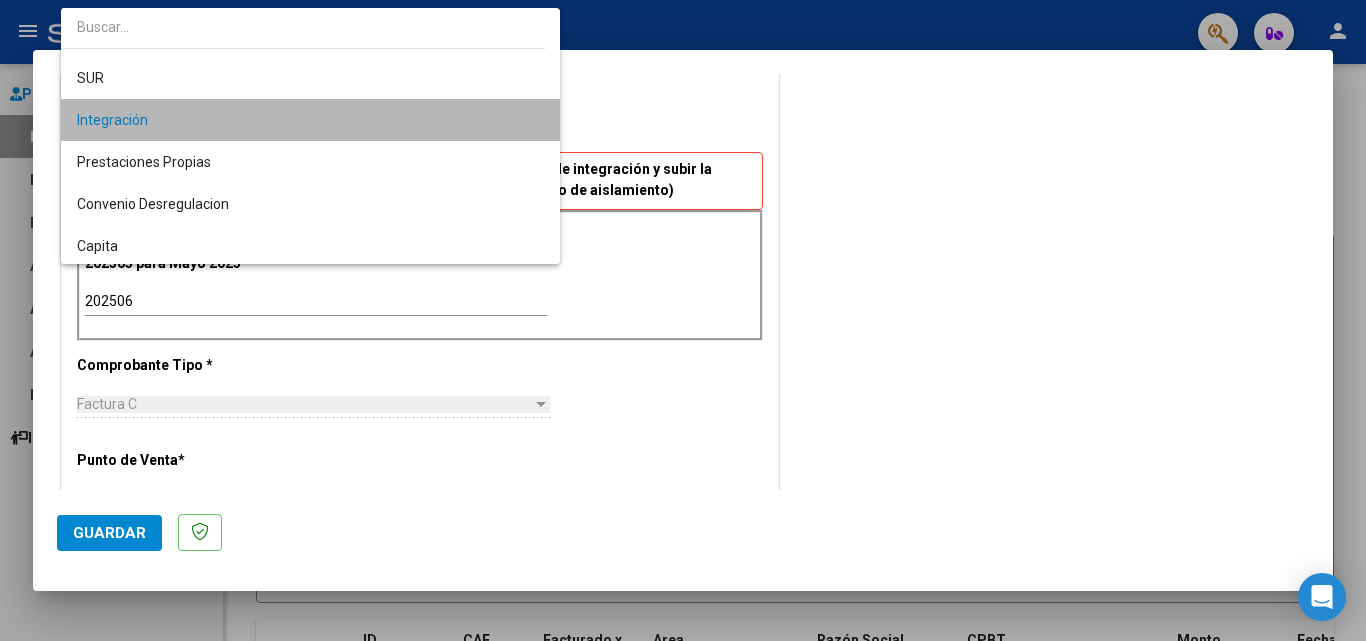 click on "Integración" at bounding box center (310, 120) 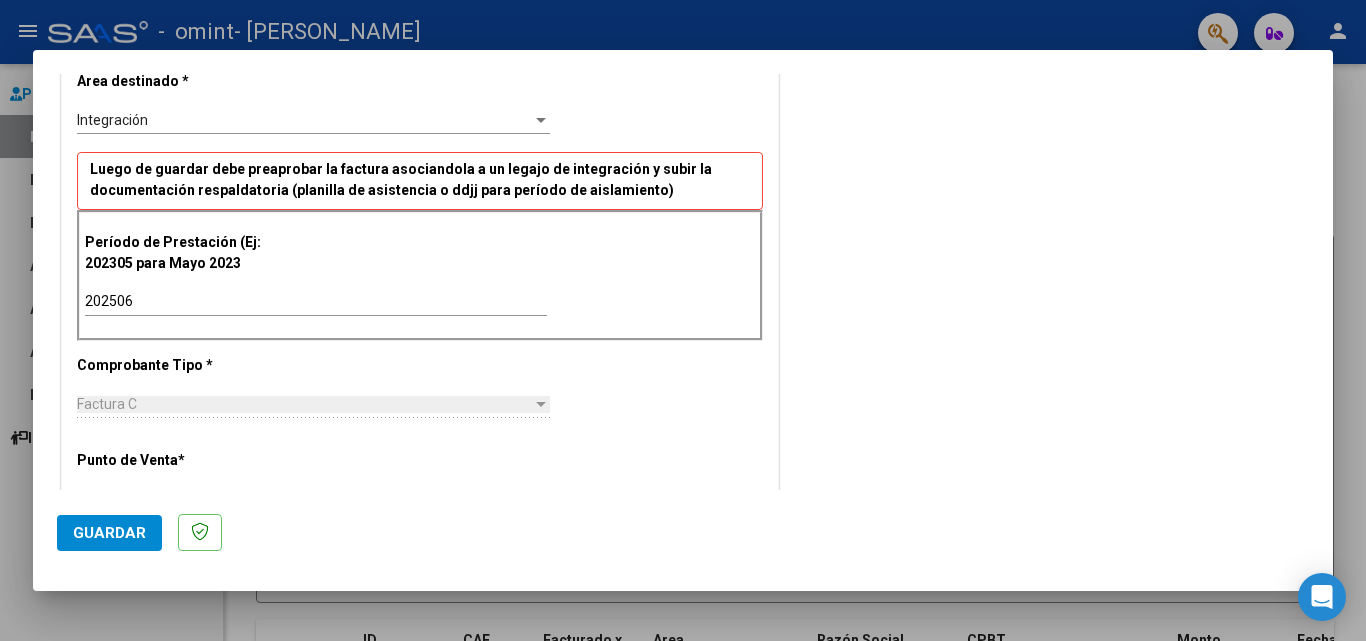 click at bounding box center [541, 404] 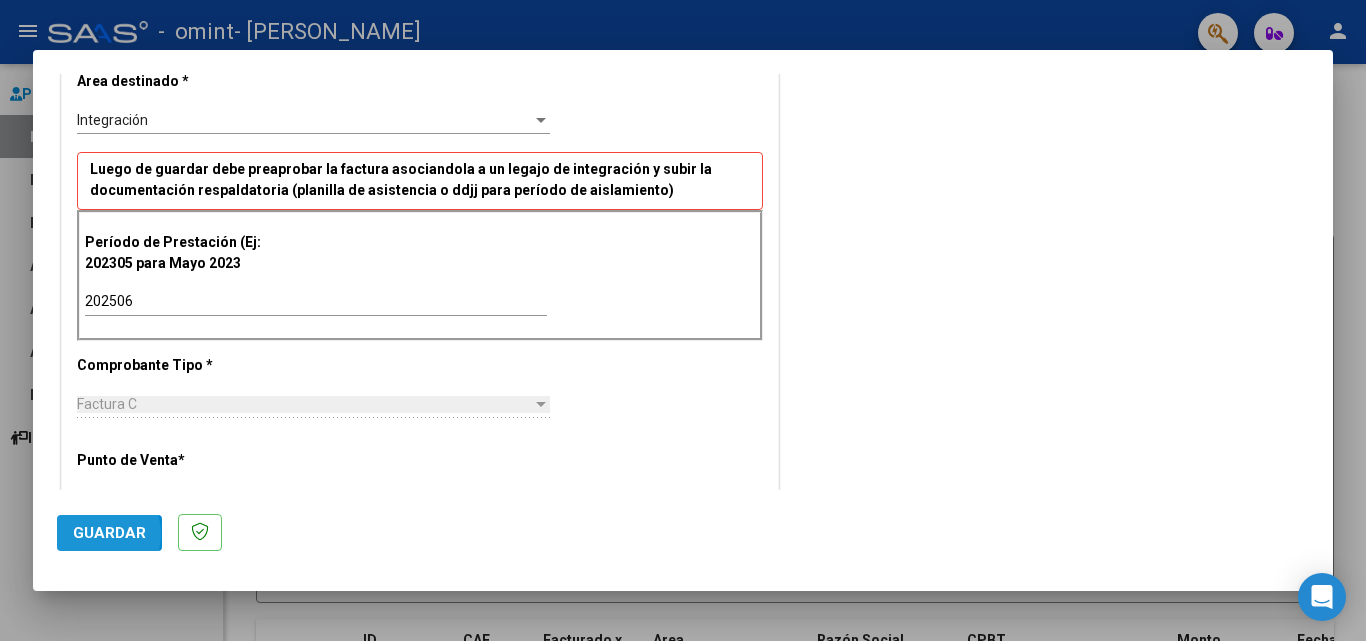 click on "Guardar" 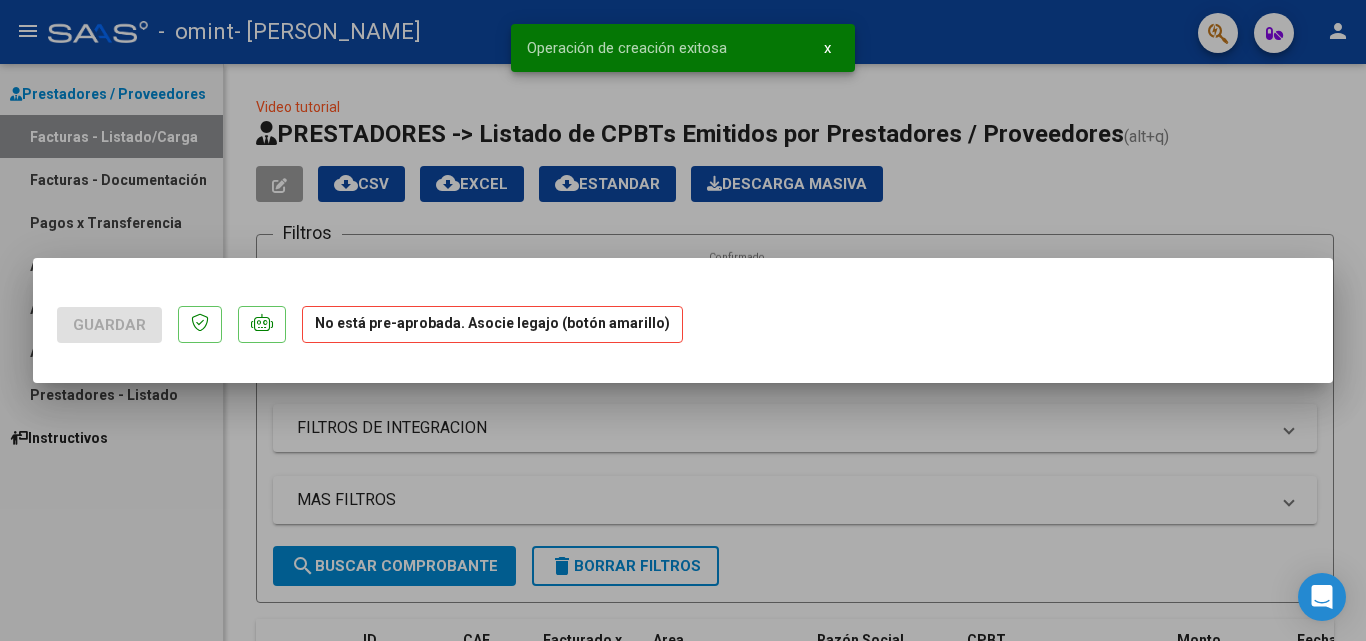 scroll, scrollTop: 0, scrollLeft: 0, axis: both 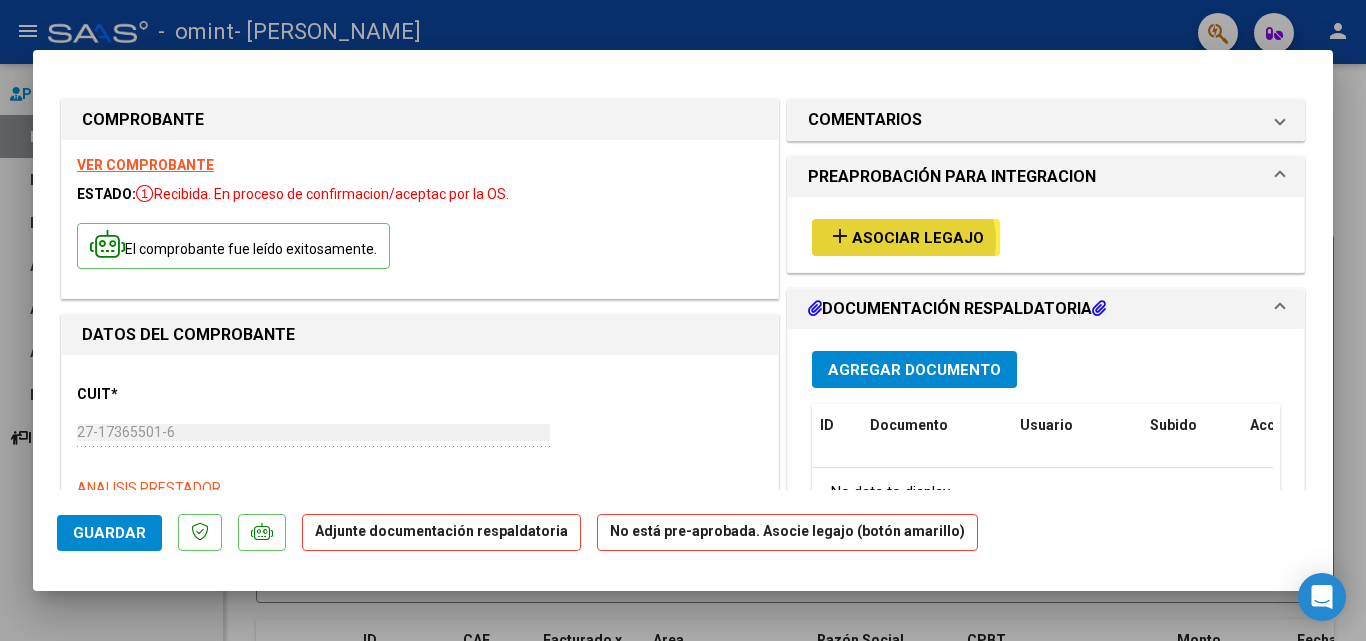 click on "Asociar Legajo" at bounding box center [918, 238] 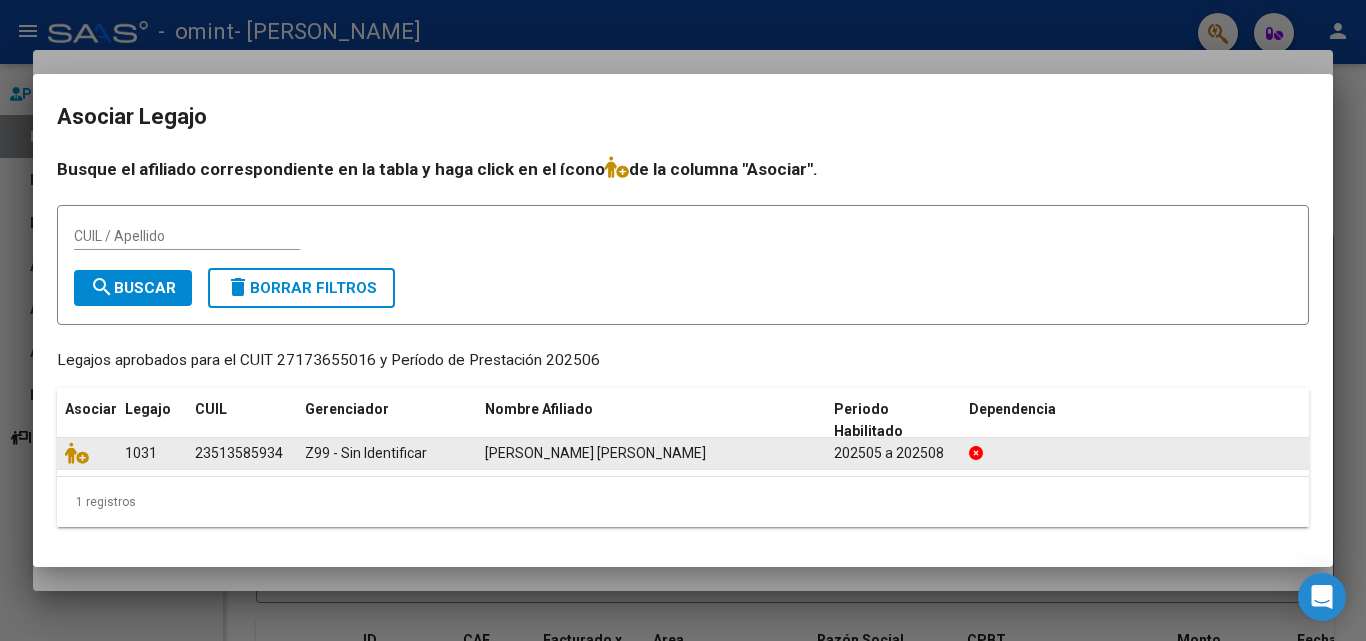 click 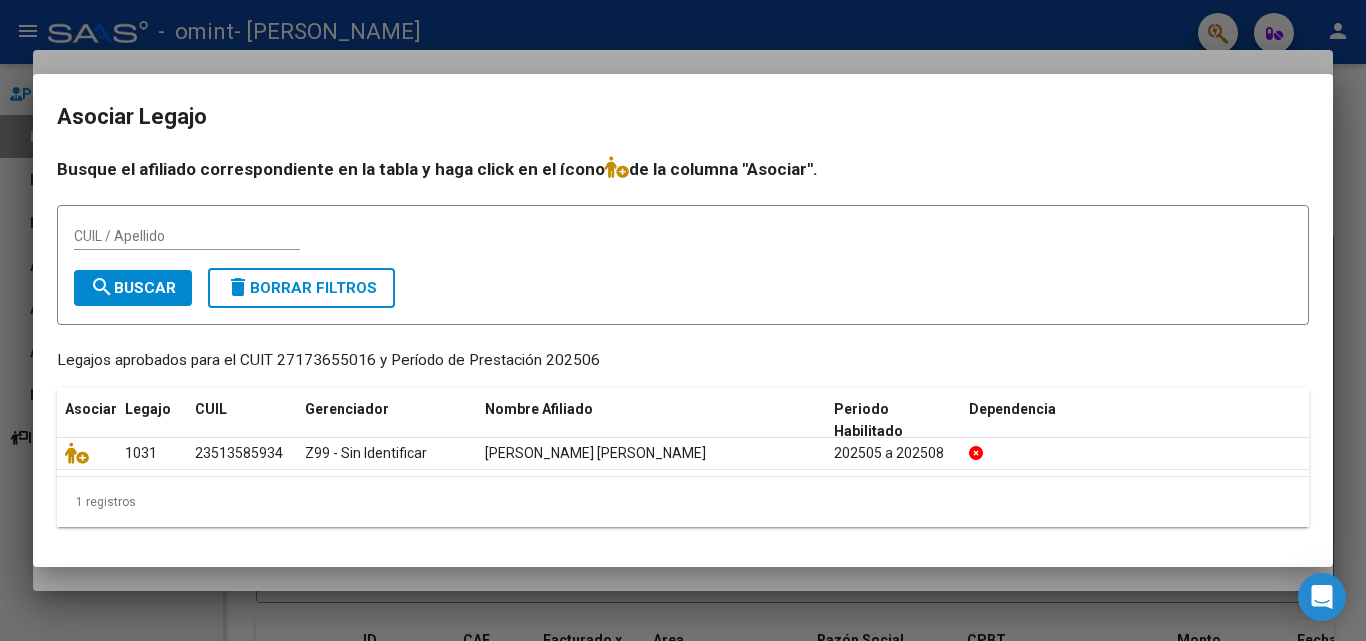 click at bounding box center [683, 320] 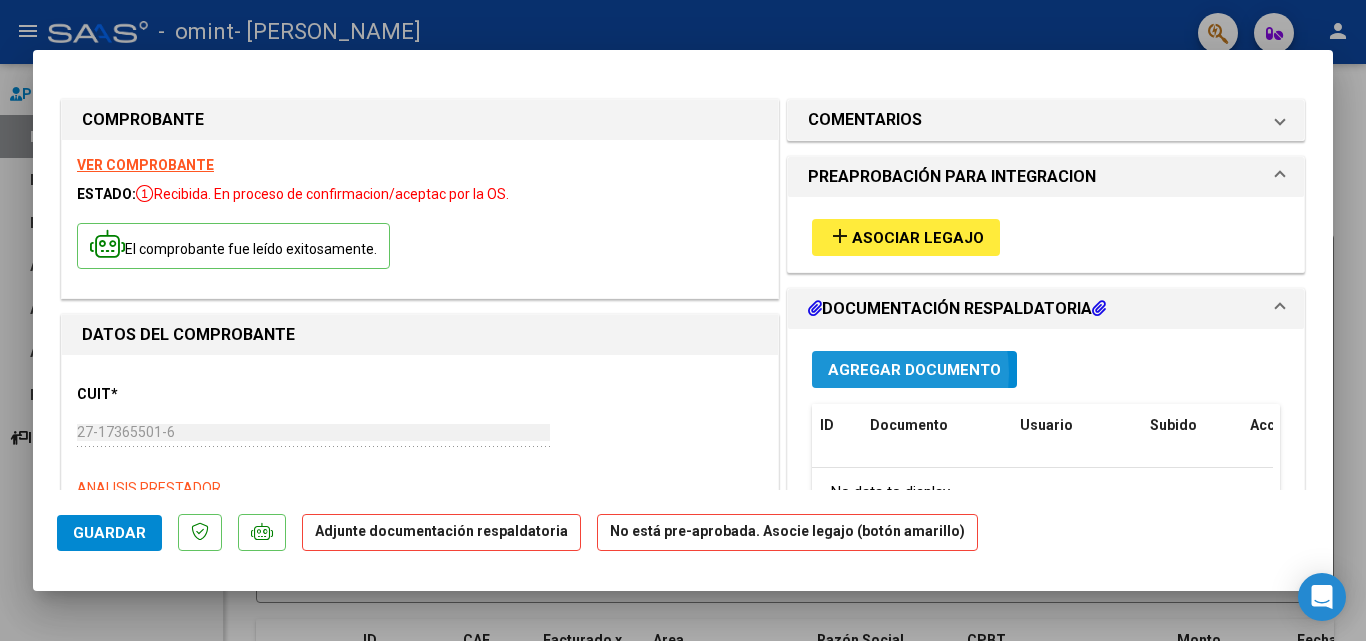click on "Agregar Documento" at bounding box center [914, 370] 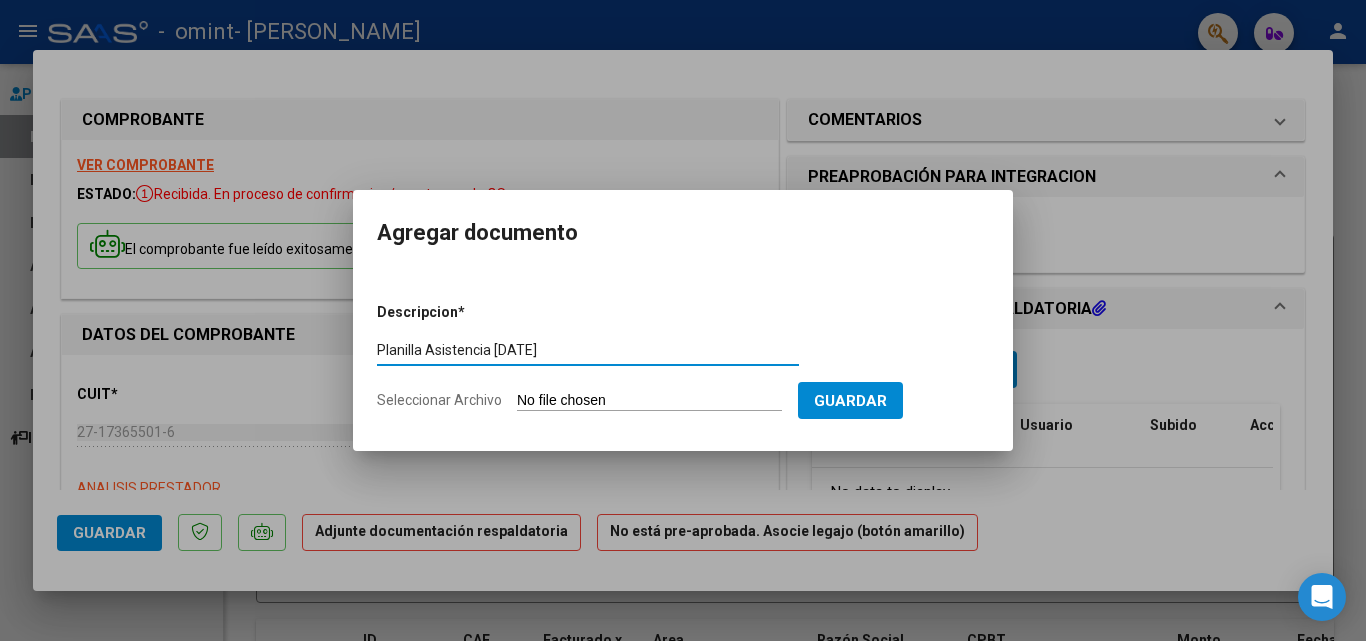 type on "Planilla Asistencia [DATE]" 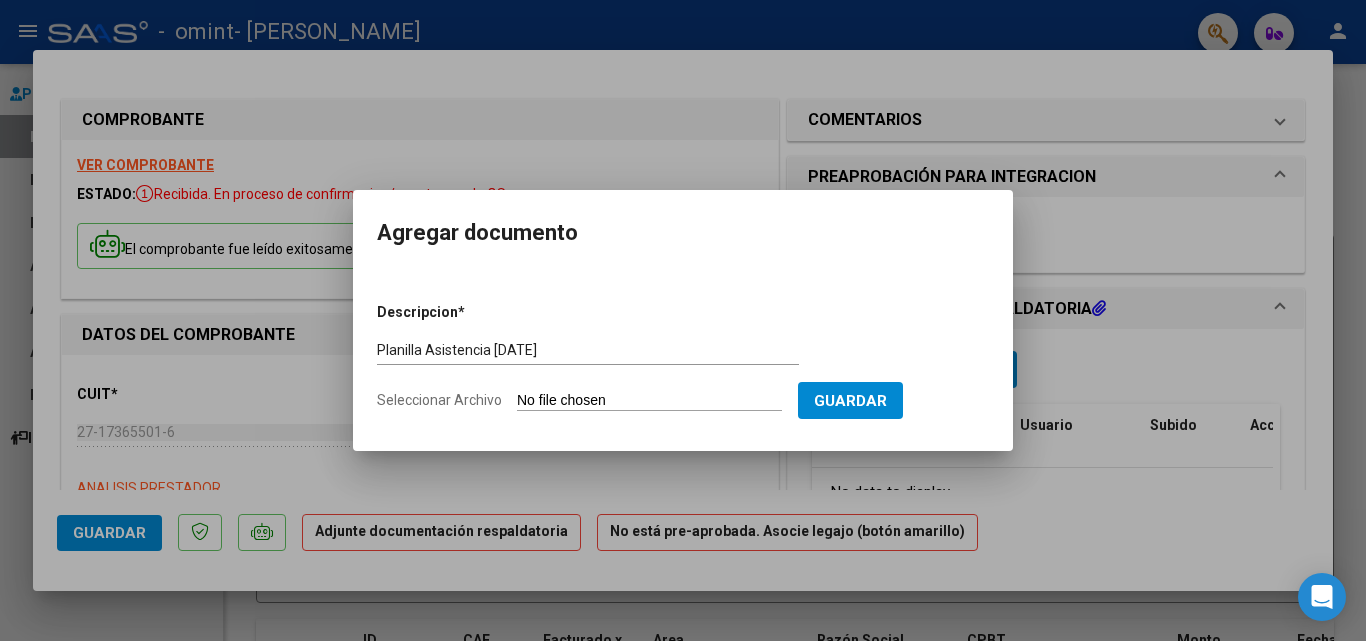 type on "C:\fakepath\PLANILLA DE ASISTENCIA_27173655016_TipoFC_PtoVta000002_Numero00000941_202506.pdf" 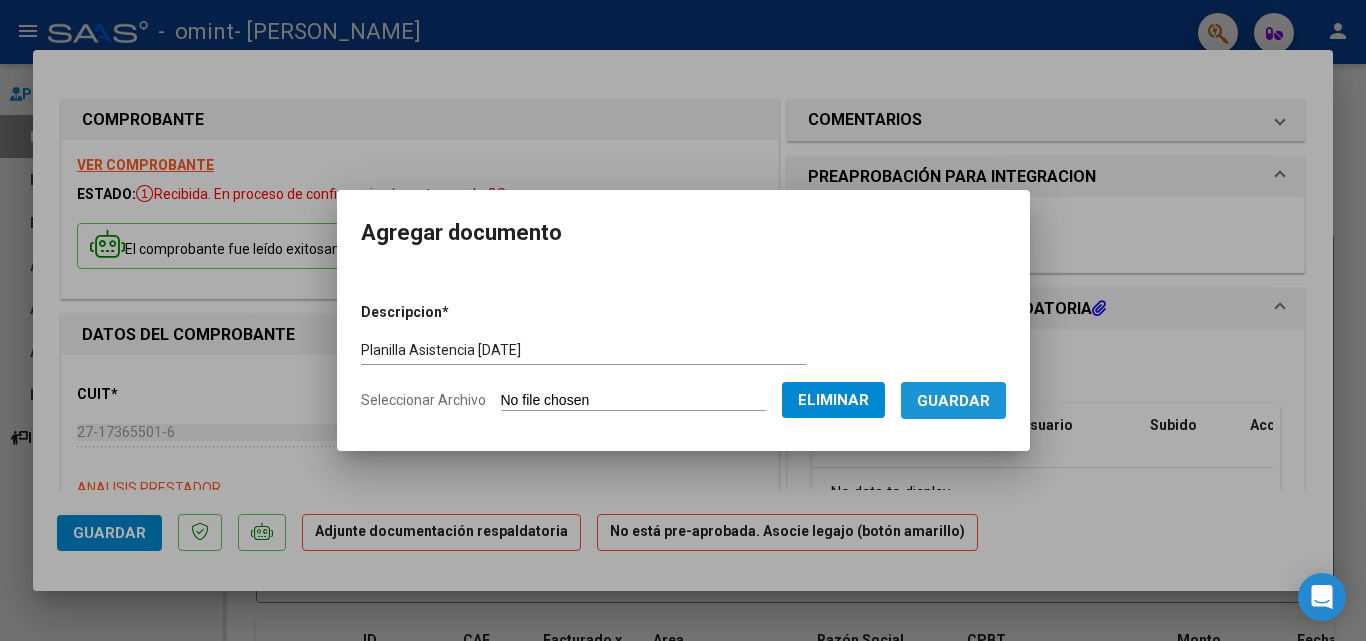 click on "Guardar" at bounding box center [953, 401] 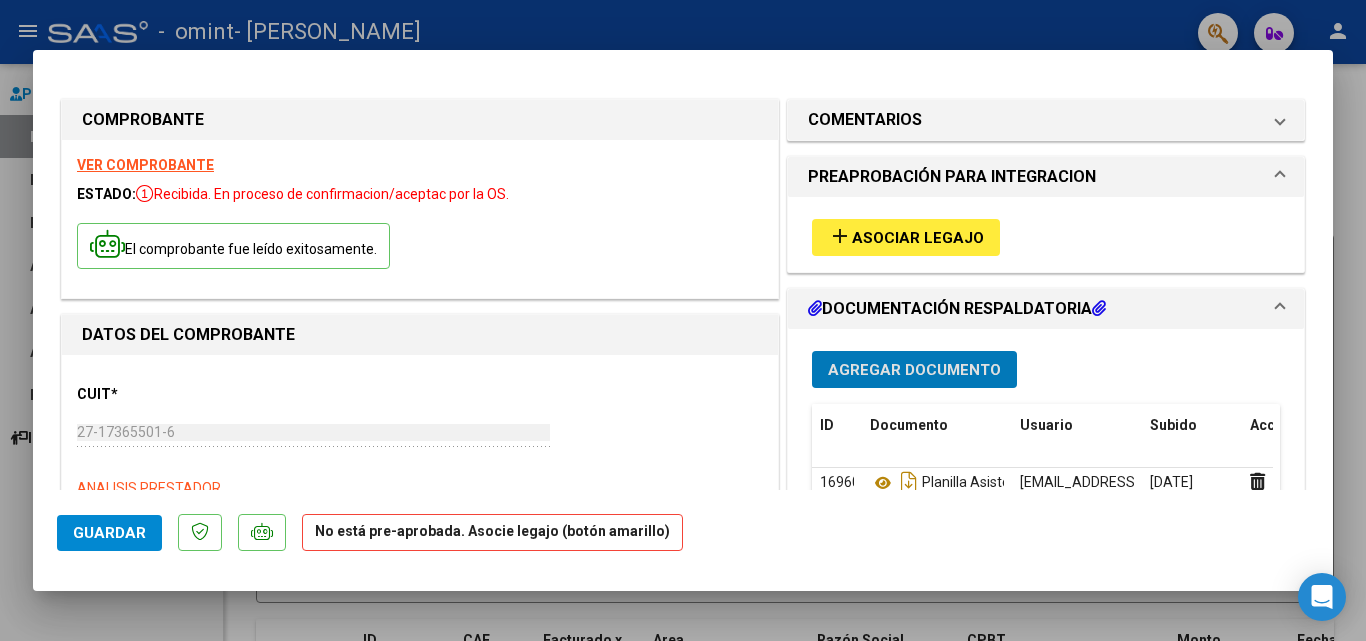 click on "Agregar Documento" at bounding box center (914, 370) 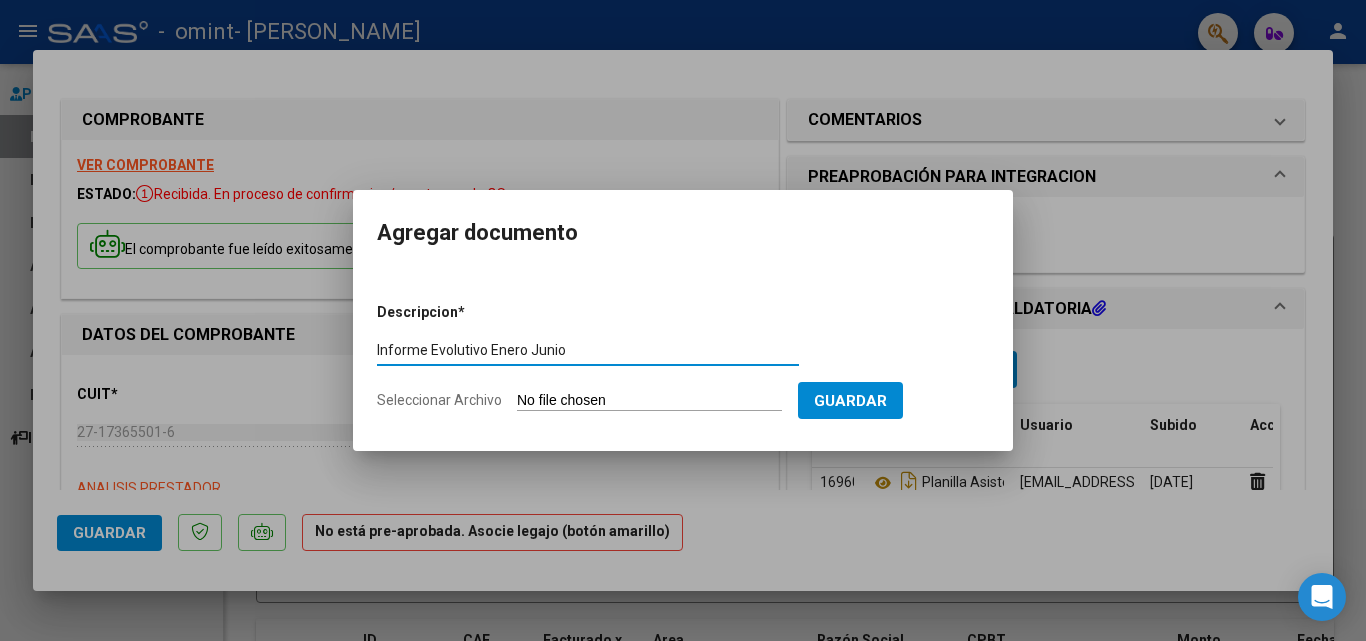 type on "Informe Evolutivo Enero Junio" 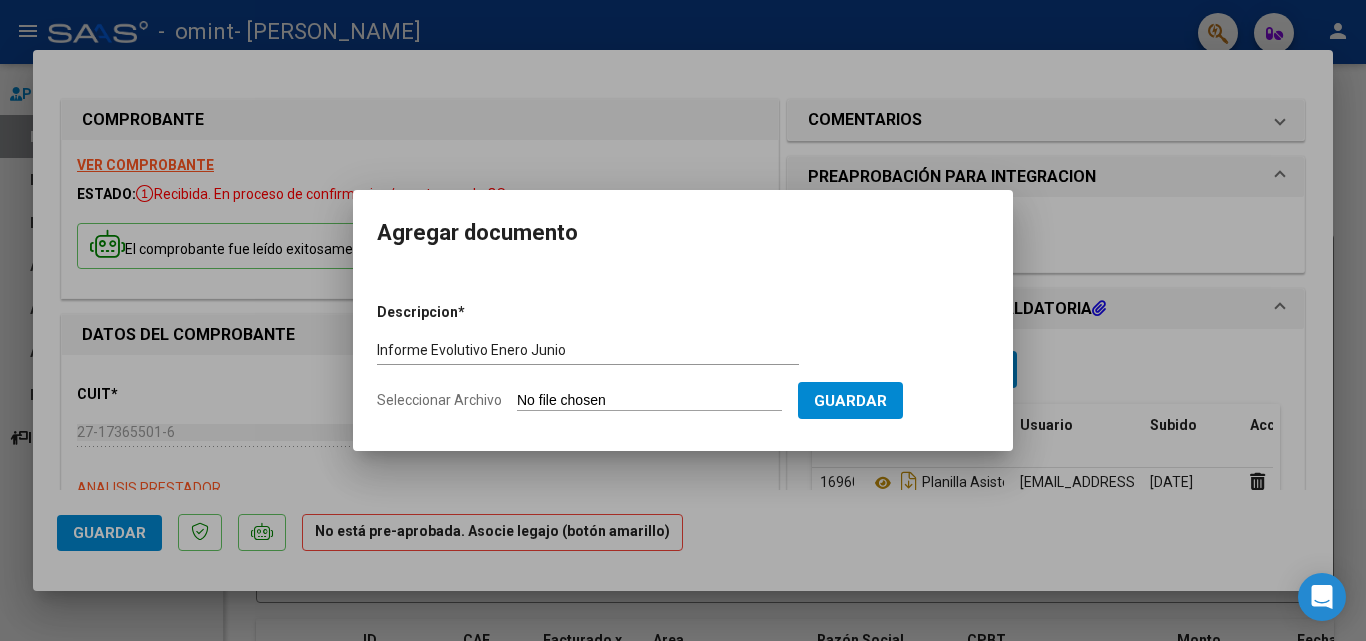 click on "Seleccionar Archivo" at bounding box center (649, 401) 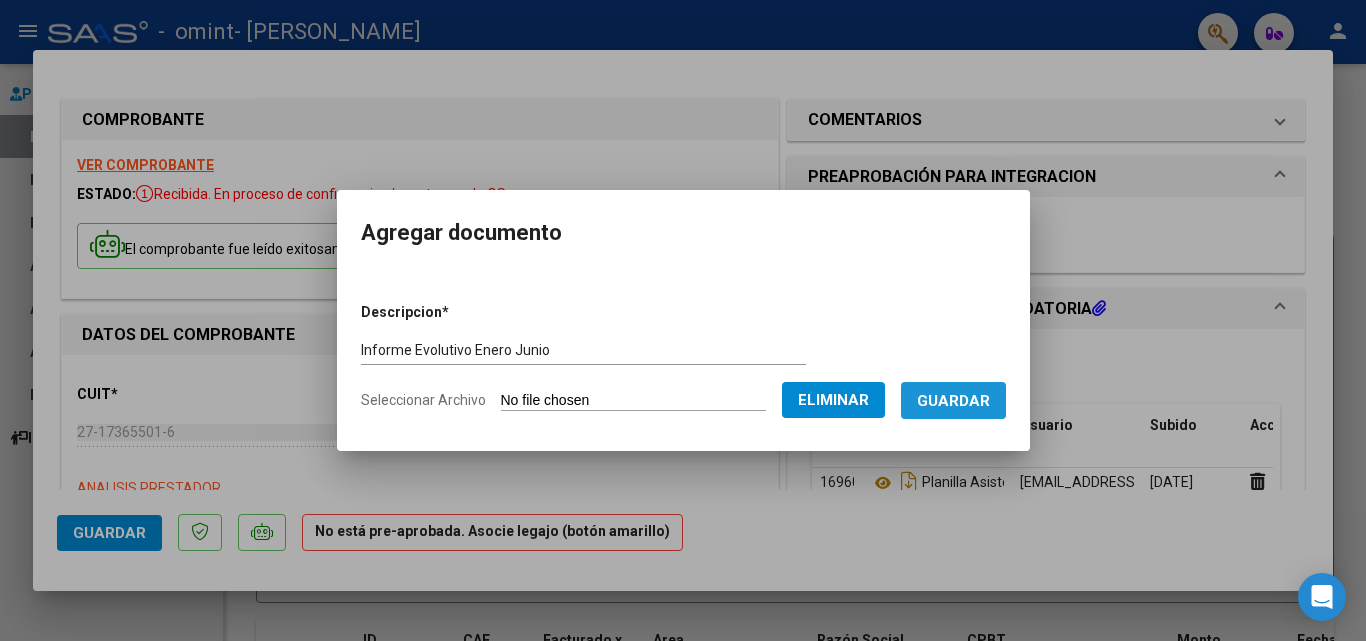 click on "Guardar" at bounding box center [953, 401] 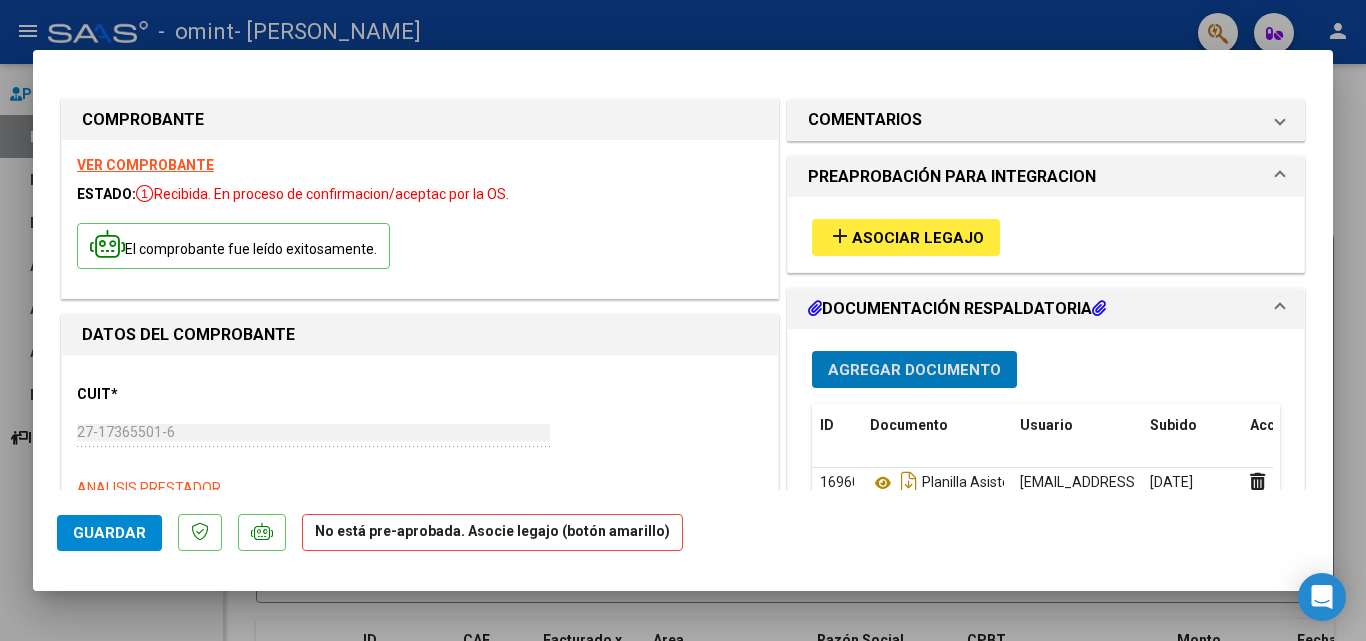 click on "Asociar Legajo" at bounding box center [918, 238] 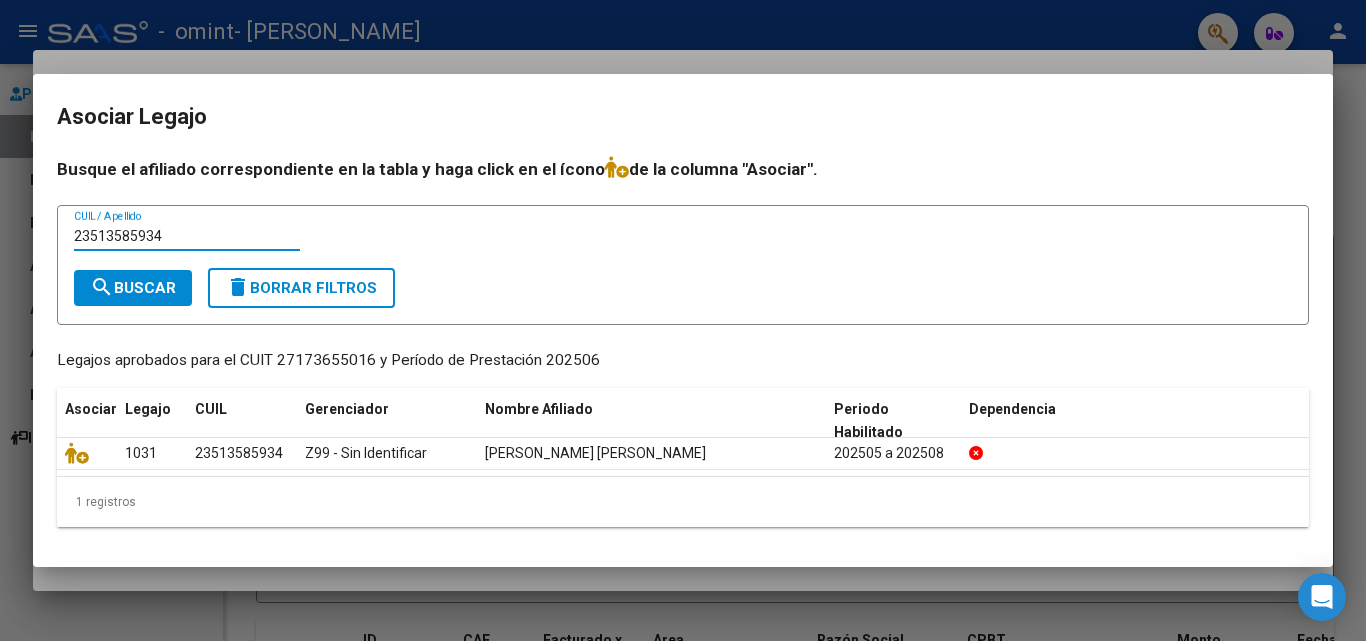 type on "23513585934" 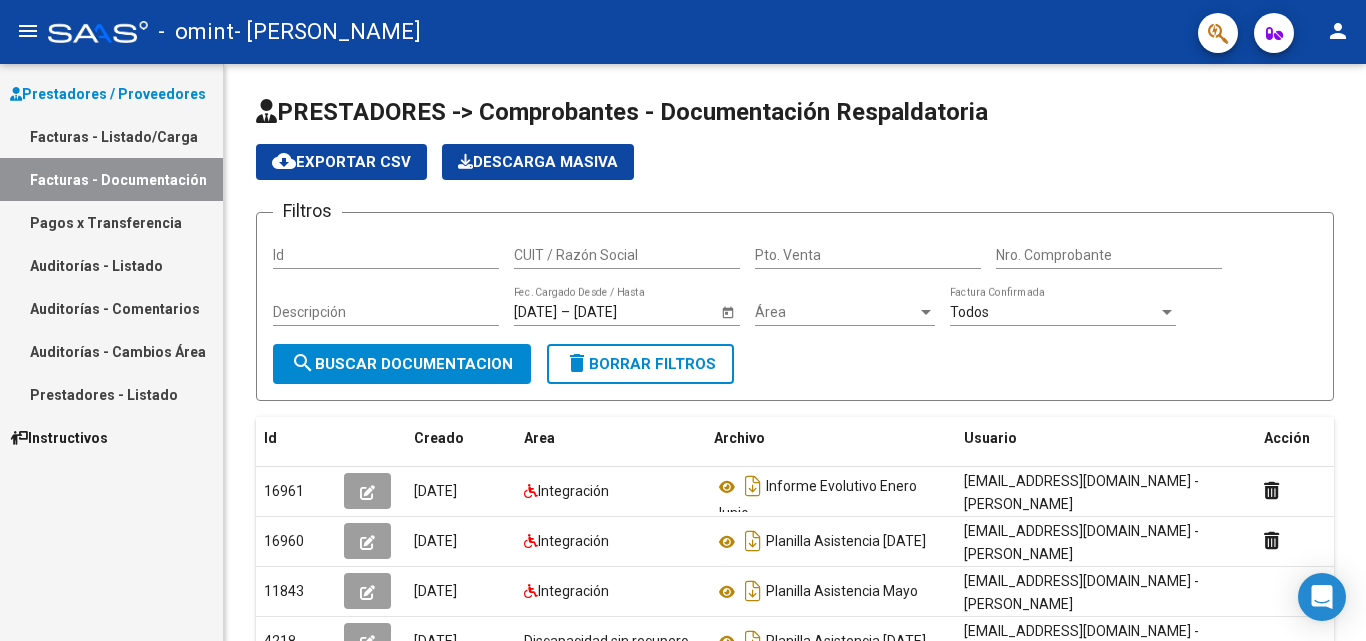 scroll, scrollTop: 0, scrollLeft: 0, axis: both 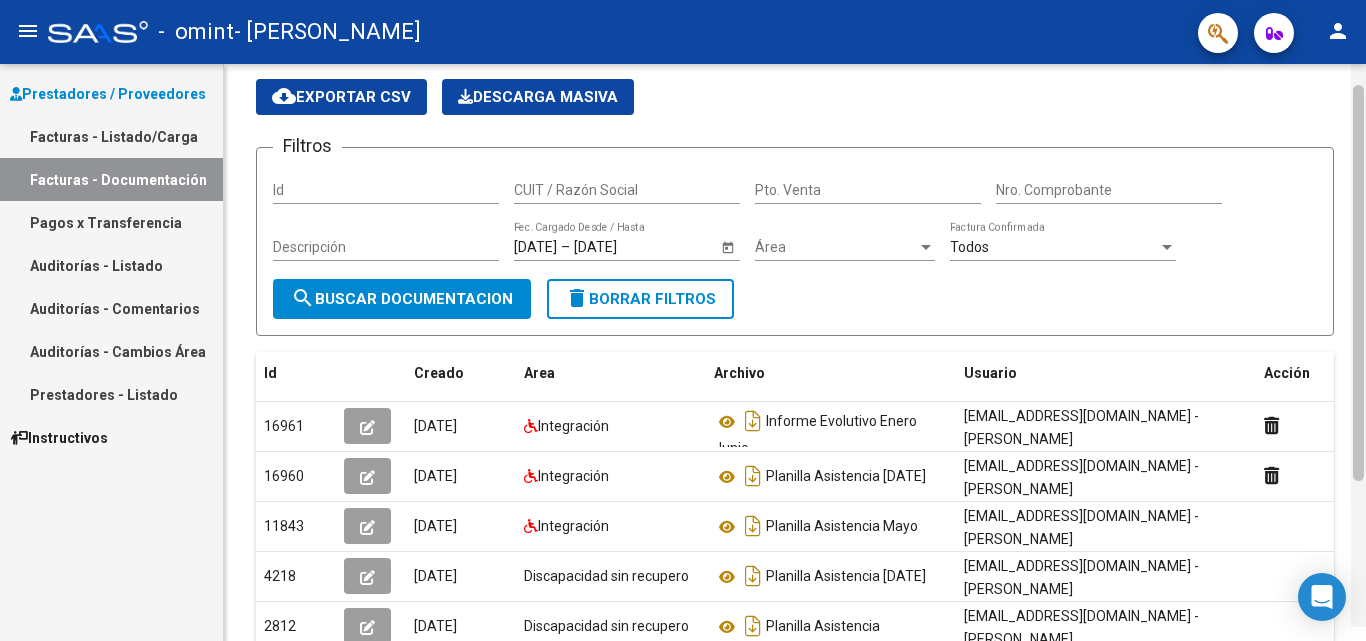 drag, startPoint x: 1356, startPoint y: 420, endPoint x: 1363, endPoint y: 468, distance: 48.507732 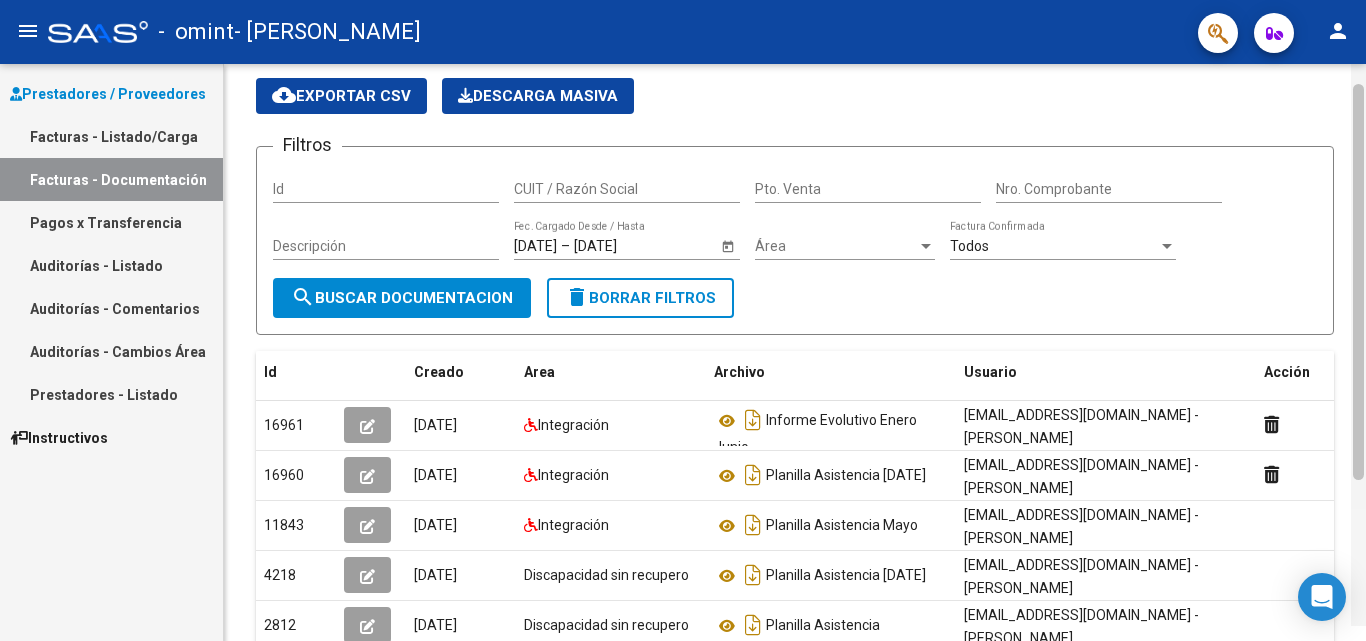 click 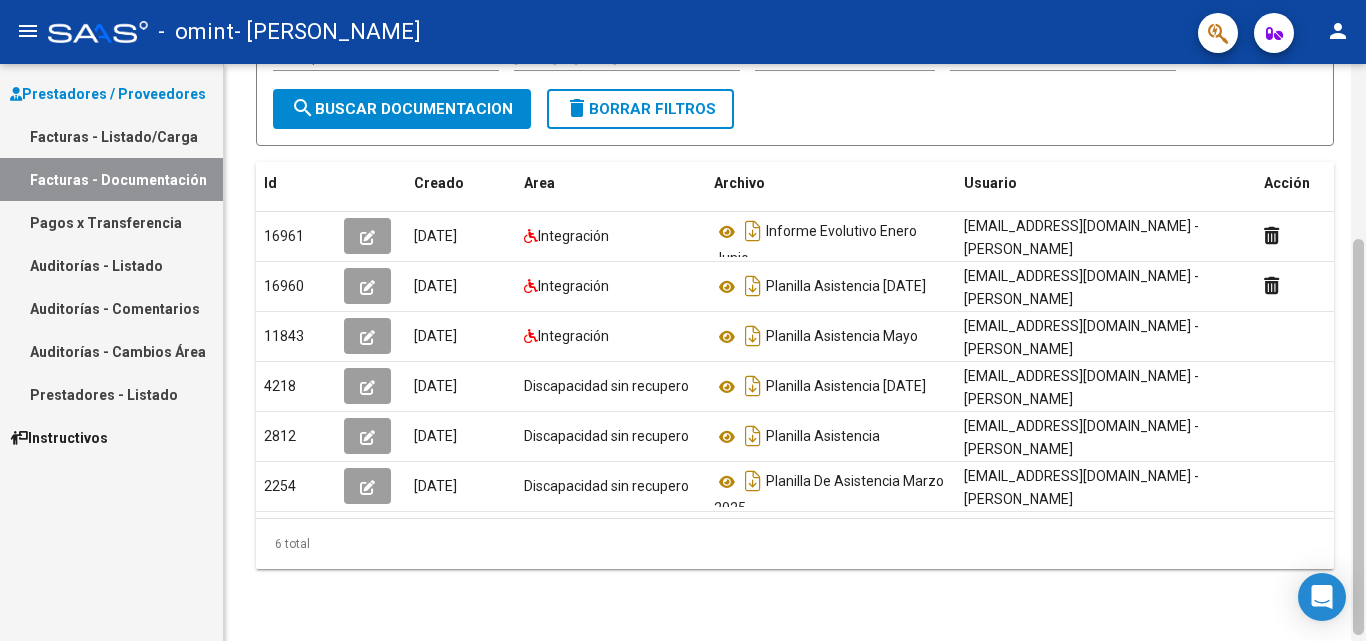 scroll, scrollTop: 254, scrollLeft: 0, axis: vertical 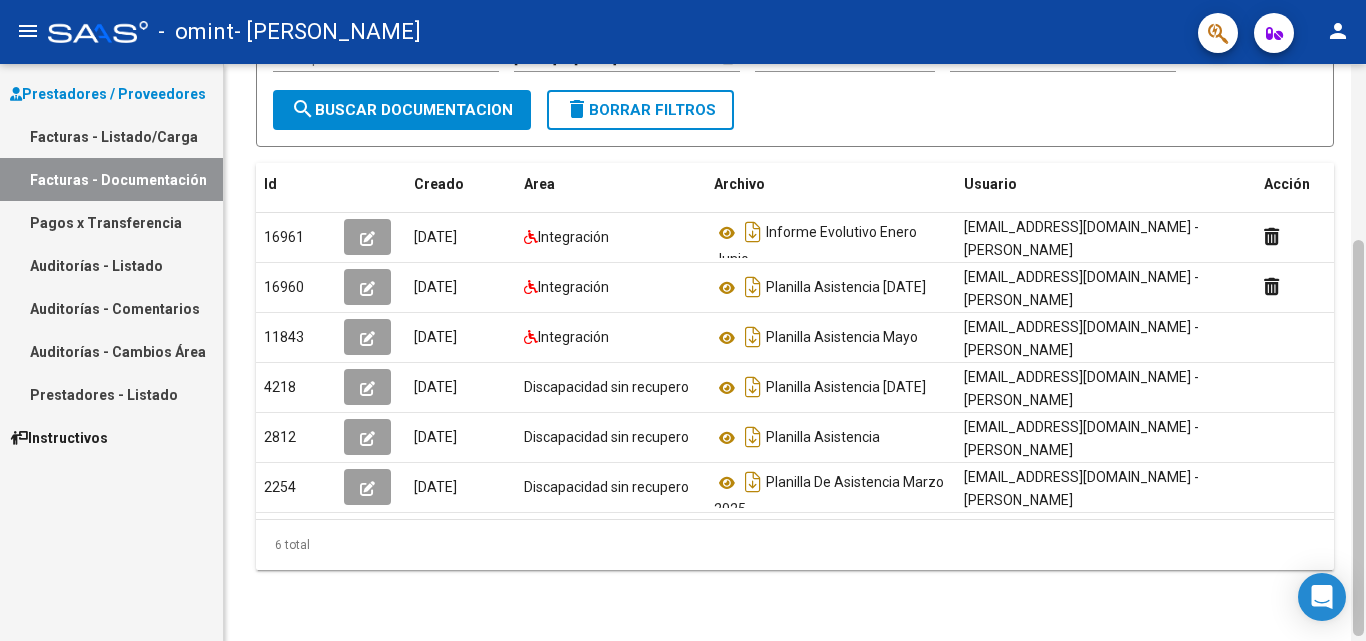 drag, startPoint x: 1360, startPoint y: 411, endPoint x: 1361, endPoint y: 539, distance: 128.0039 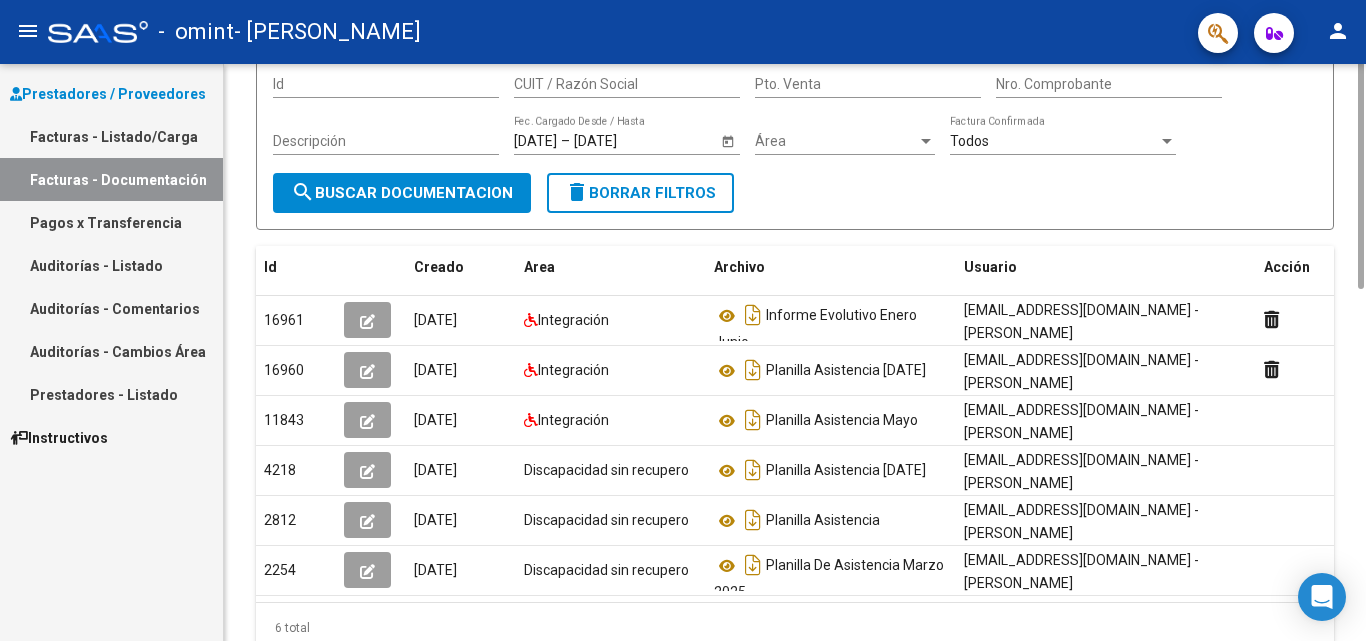scroll, scrollTop: 0, scrollLeft: 0, axis: both 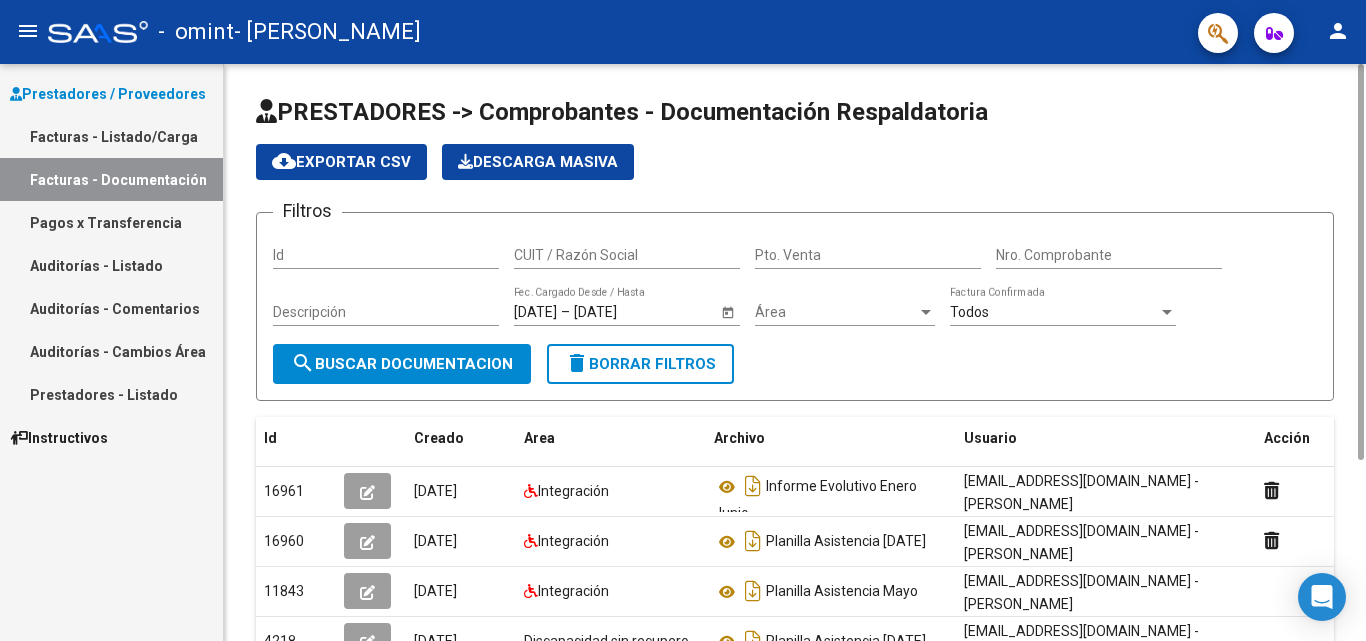 drag, startPoint x: 1361, startPoint y: 535, endPoint x: 1316, endPoint y: 247, distance: 291.49442 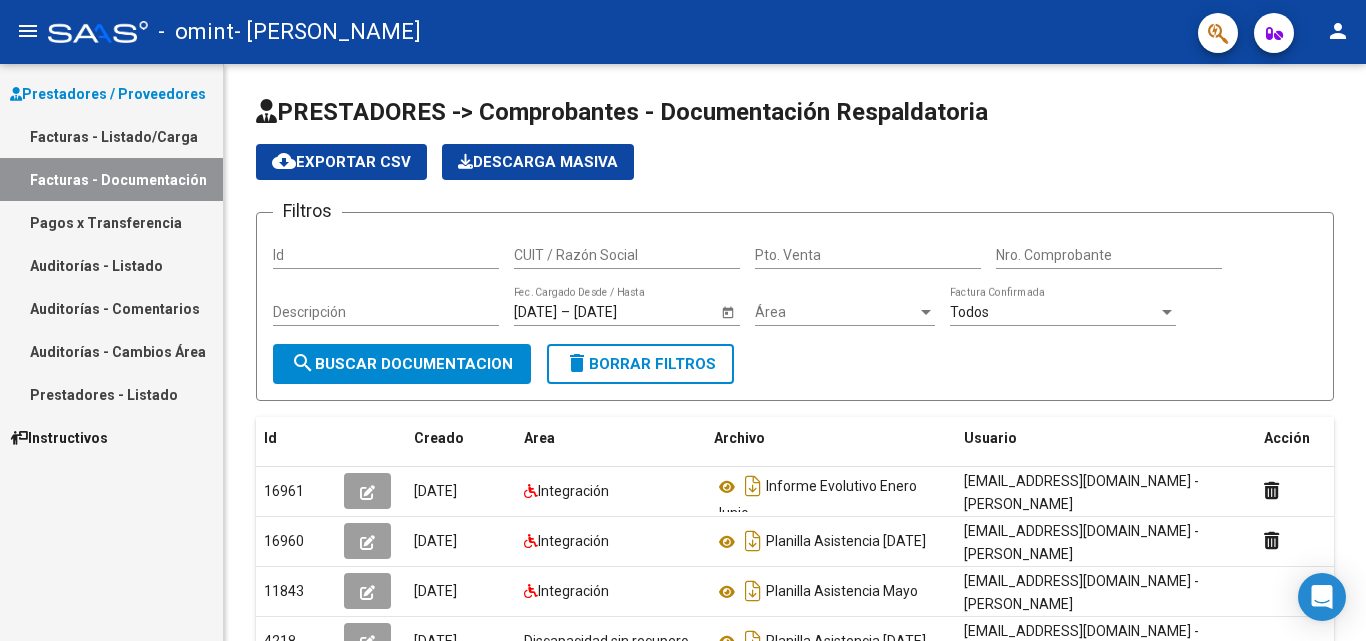 click on "Pagos x Transferencia" at bounding box center (111, 222) 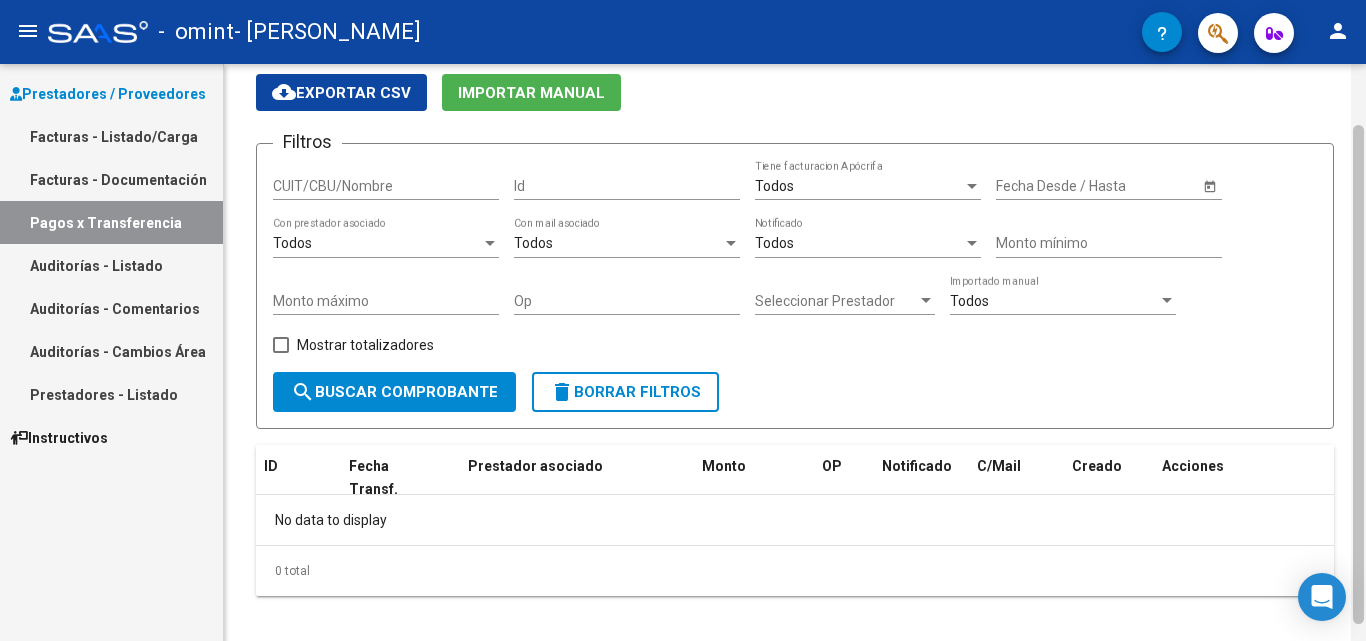 scroll, scrollTop: 0, scrollLeft: 0, axis: both 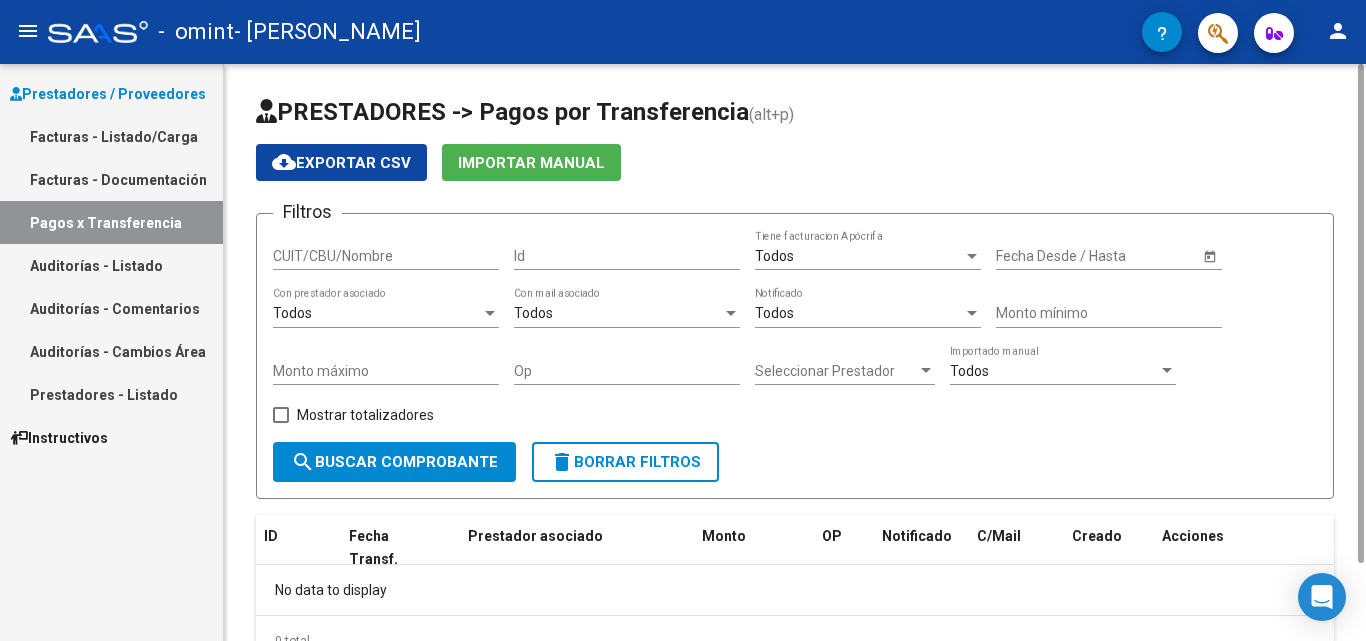 drag, startPoint x: 1357, startPoint y: 267, endPoint x: 1341, endPoint y: 107, distance: 160.798 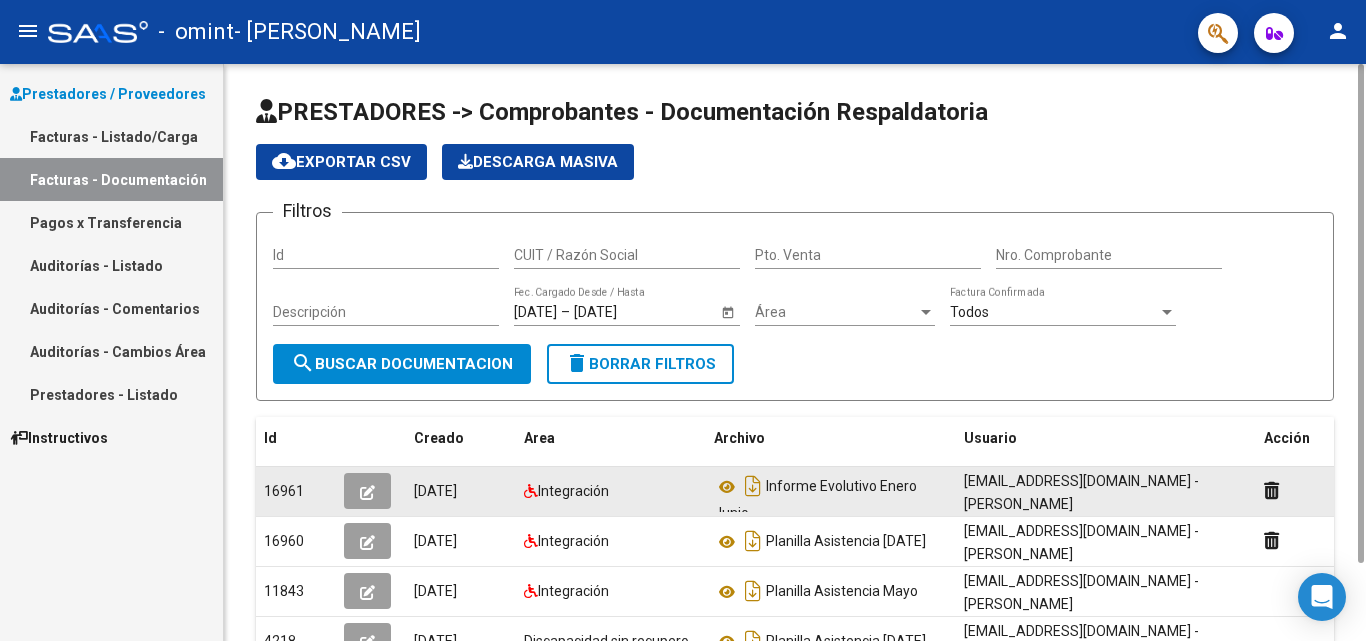 click 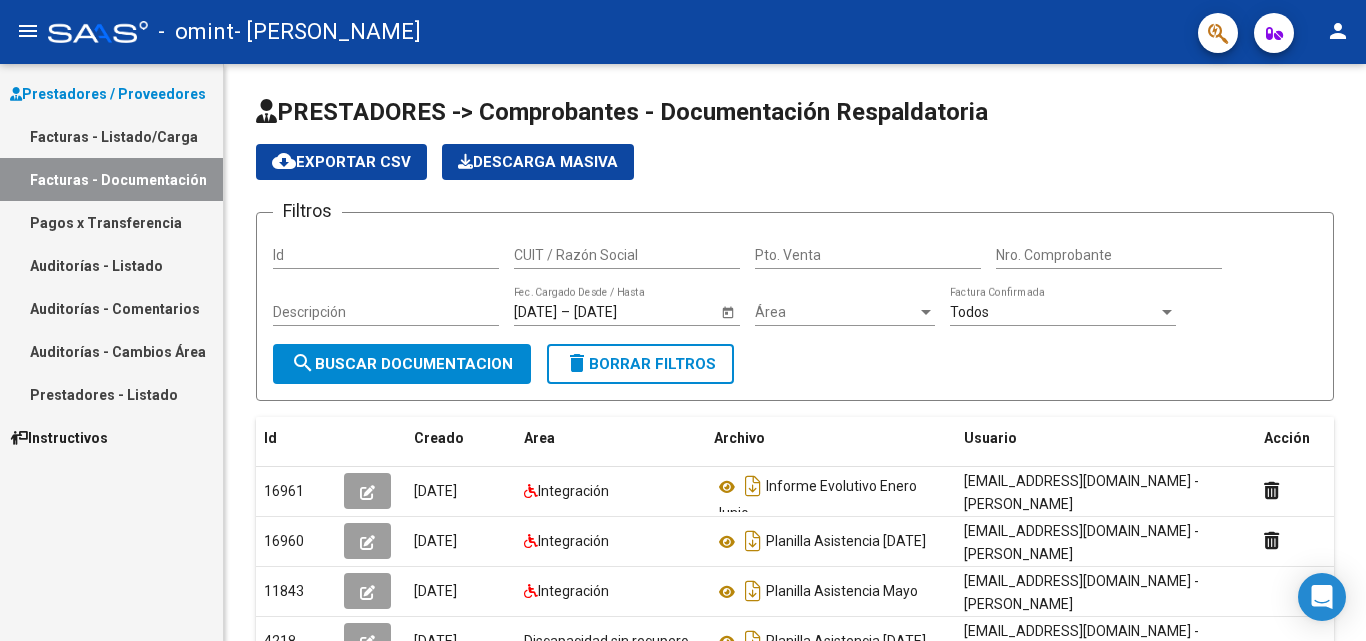 scroll, scrollTop: 0, scrollLeft: 0, axis: both 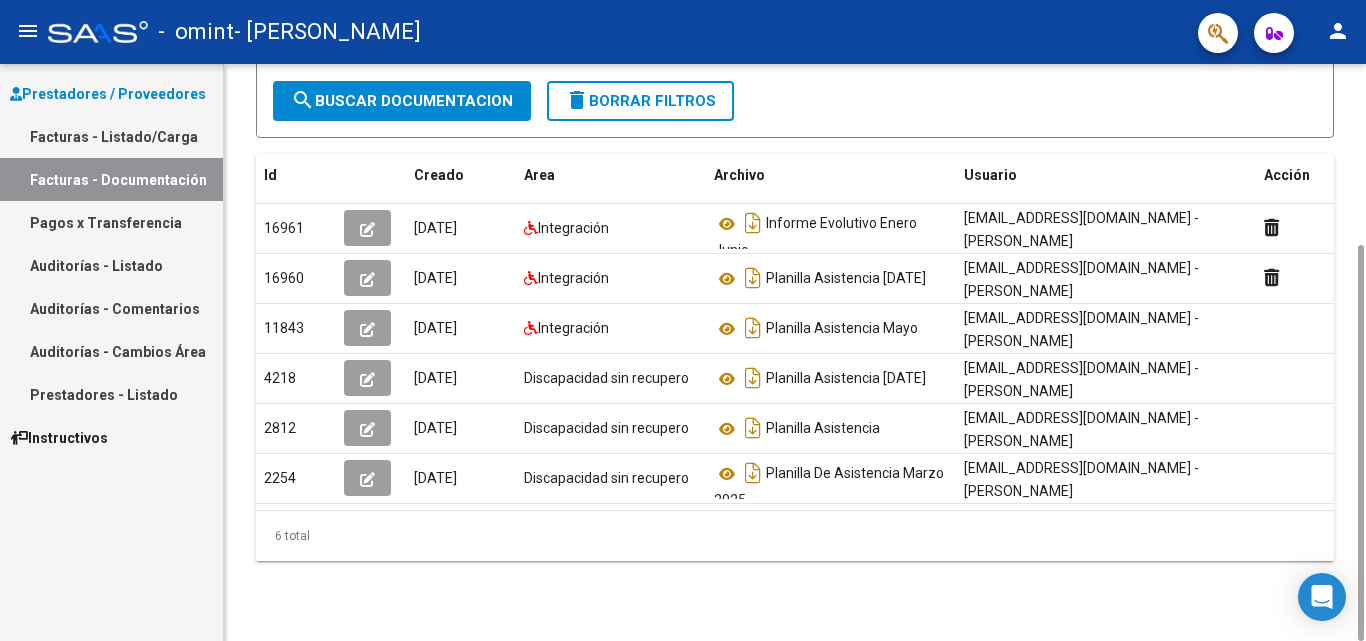 drag, startPoint x: 1362, startPoint y: 338, endPoint x: 1365, endPoint y: 641, distance: 303.01486 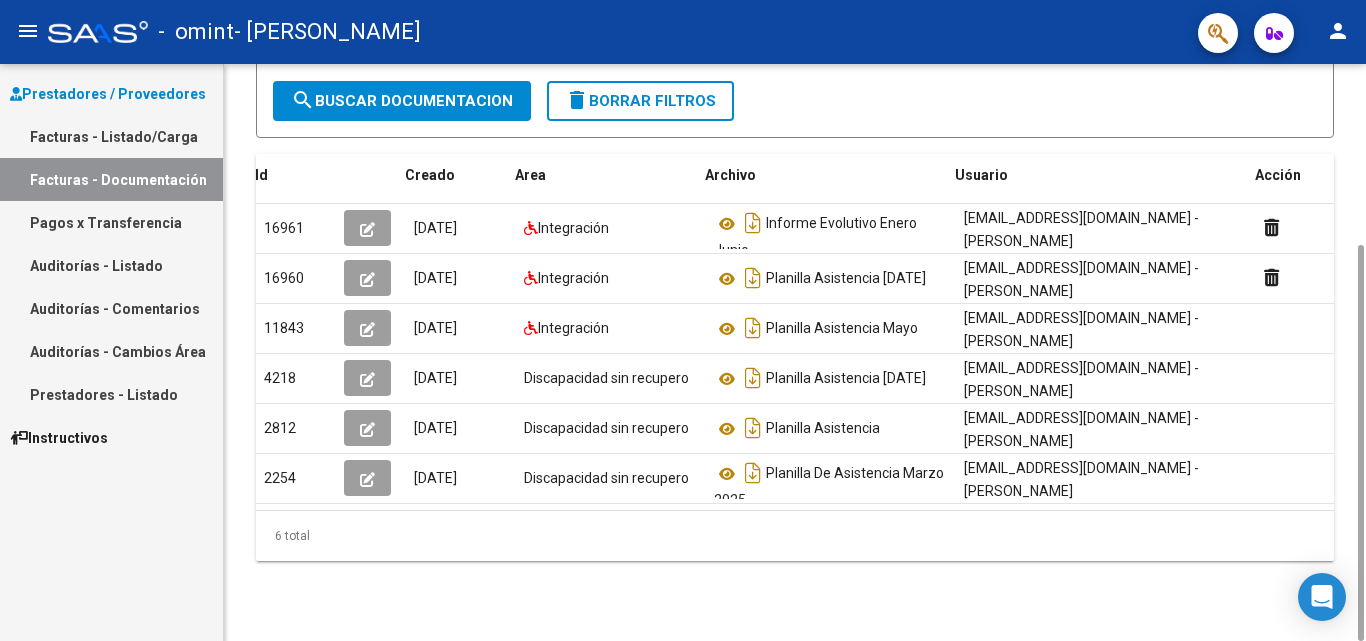 scroll, scrollTop: 0, scrollLeft: 22, axis: horizontal 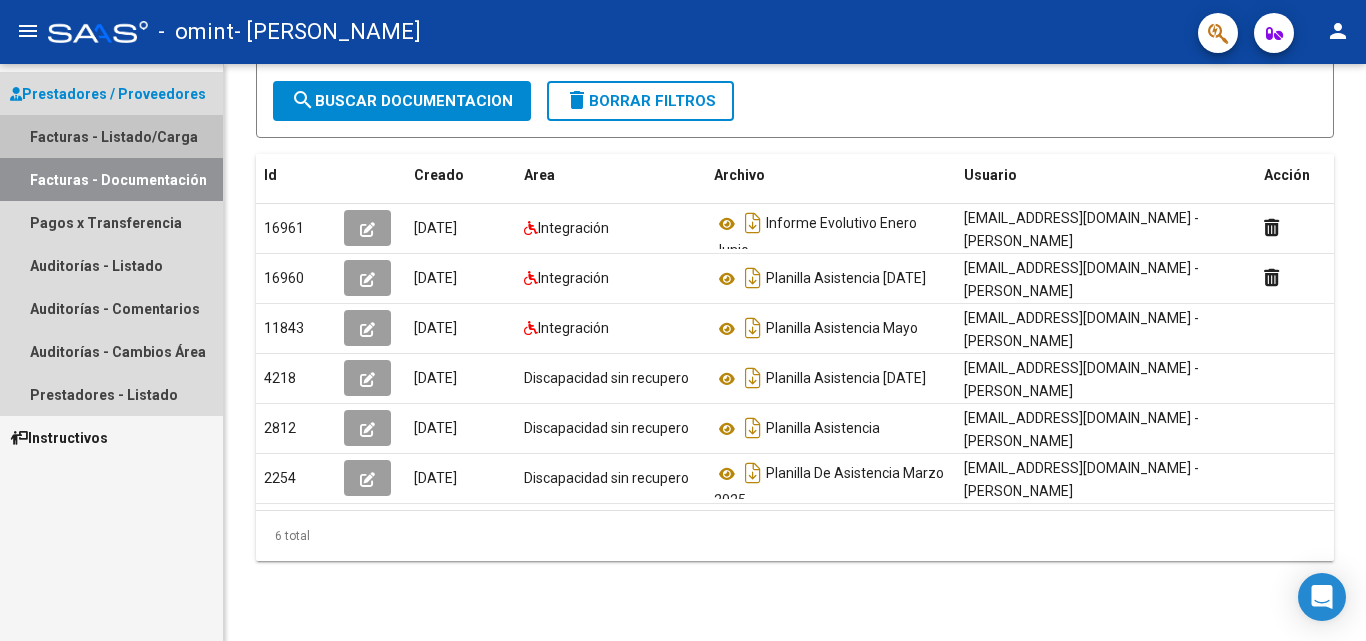 click on "Facturas - Listado/Carga" at bounding box center [111, 136] 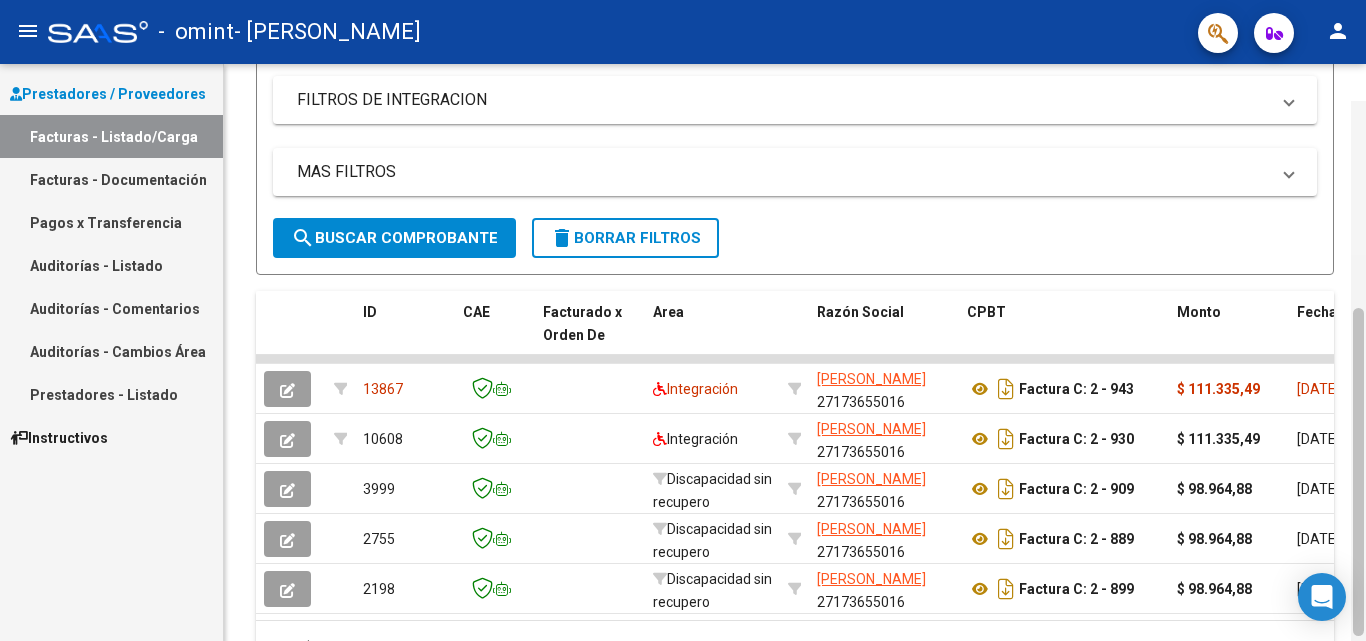 scroll, scrollTop: 365, scrollLeft: 0, axis: vertical 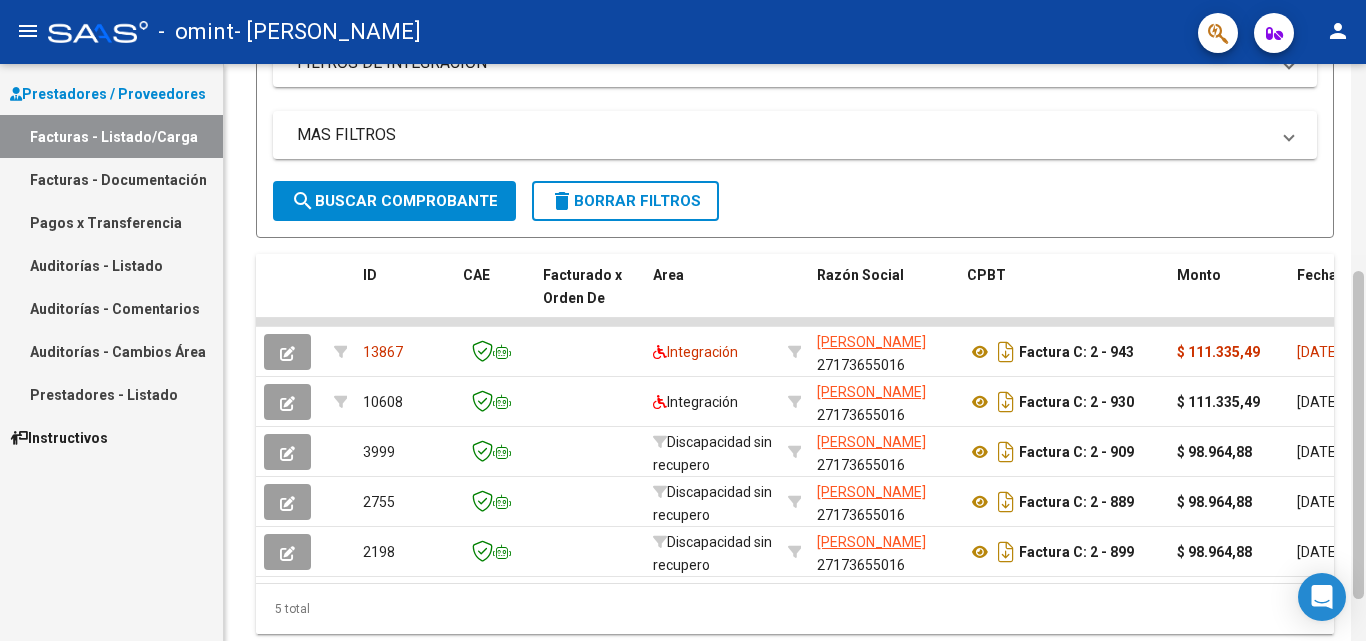 drag, startPoint x: 1358, startPoint y: 329, endPoint x: 1365, endPoint y: 580, distance: 251.0976 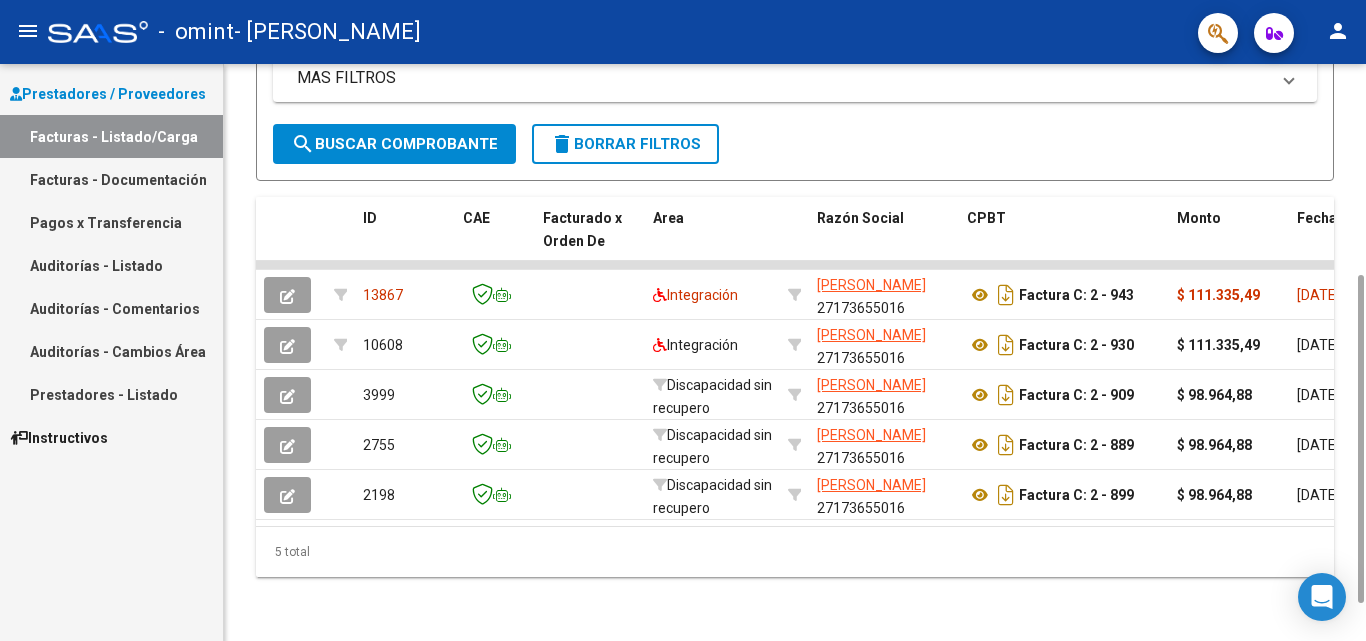scroll, scrollTop: 438, scrollLeft: 0, axis: vertical 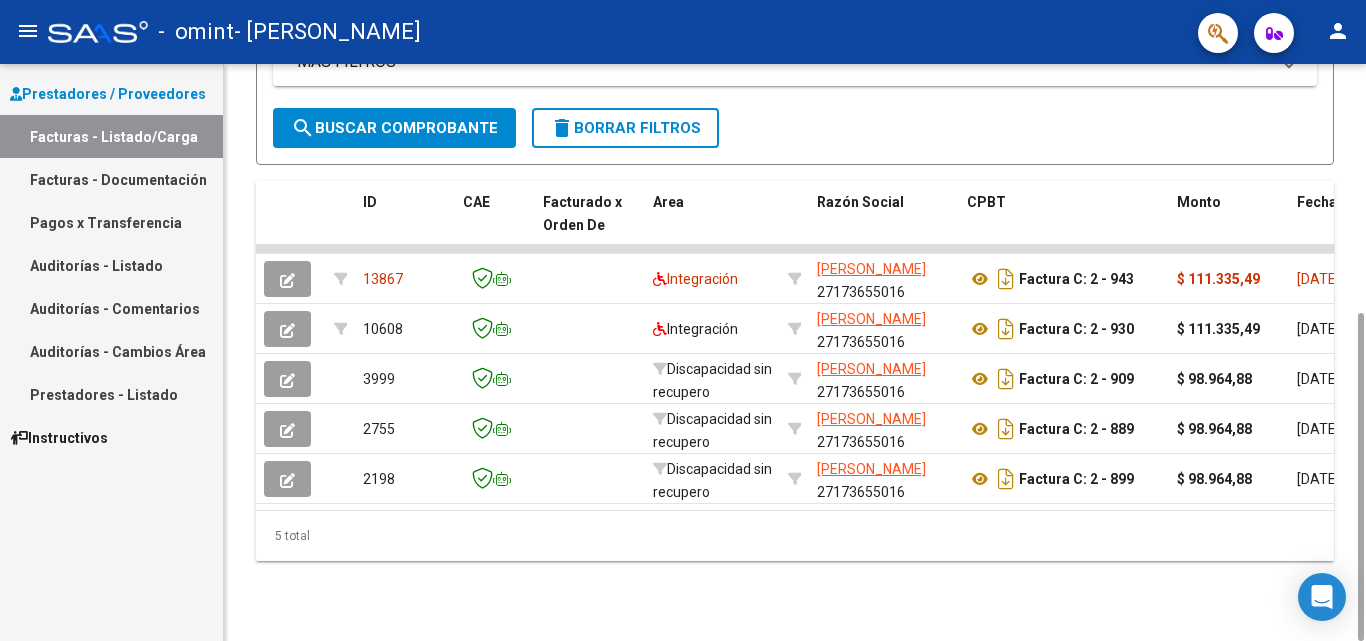 drag, startPoint x: 1362, startPoint y: 592, endPoint x: 1365, endPoint y: 680, distance: 88.051125 